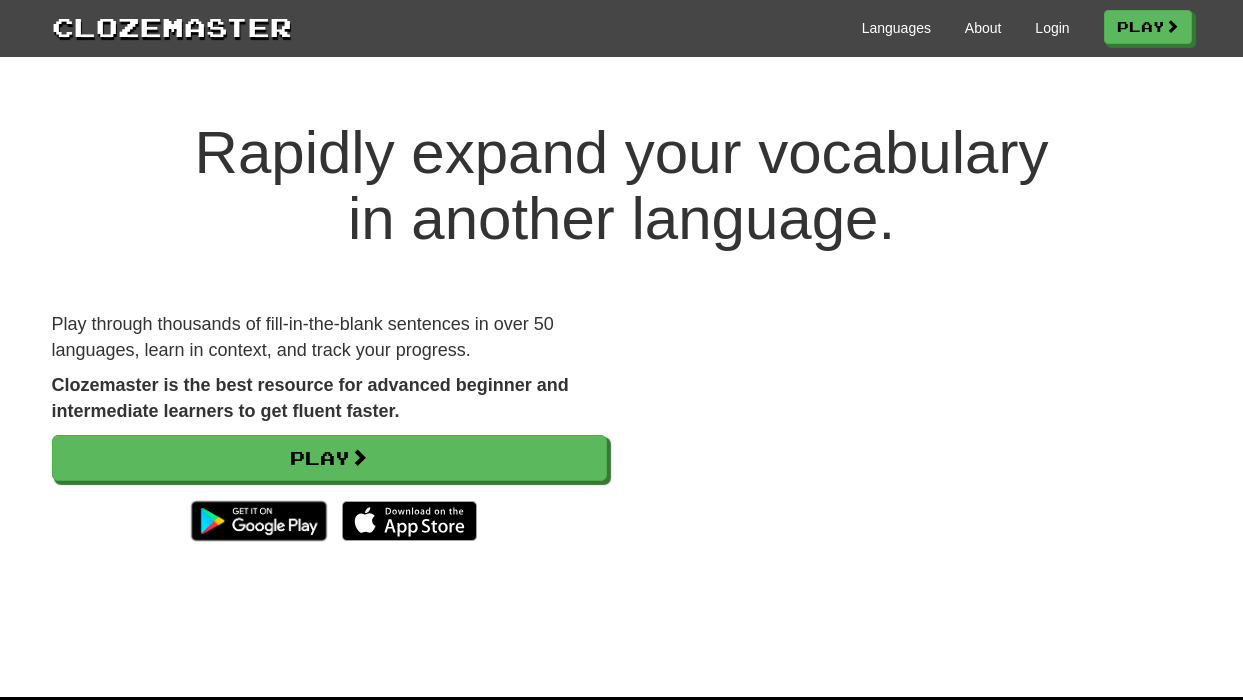 scroll, scrollTop: 0, scrollLeft: 0, axis: both 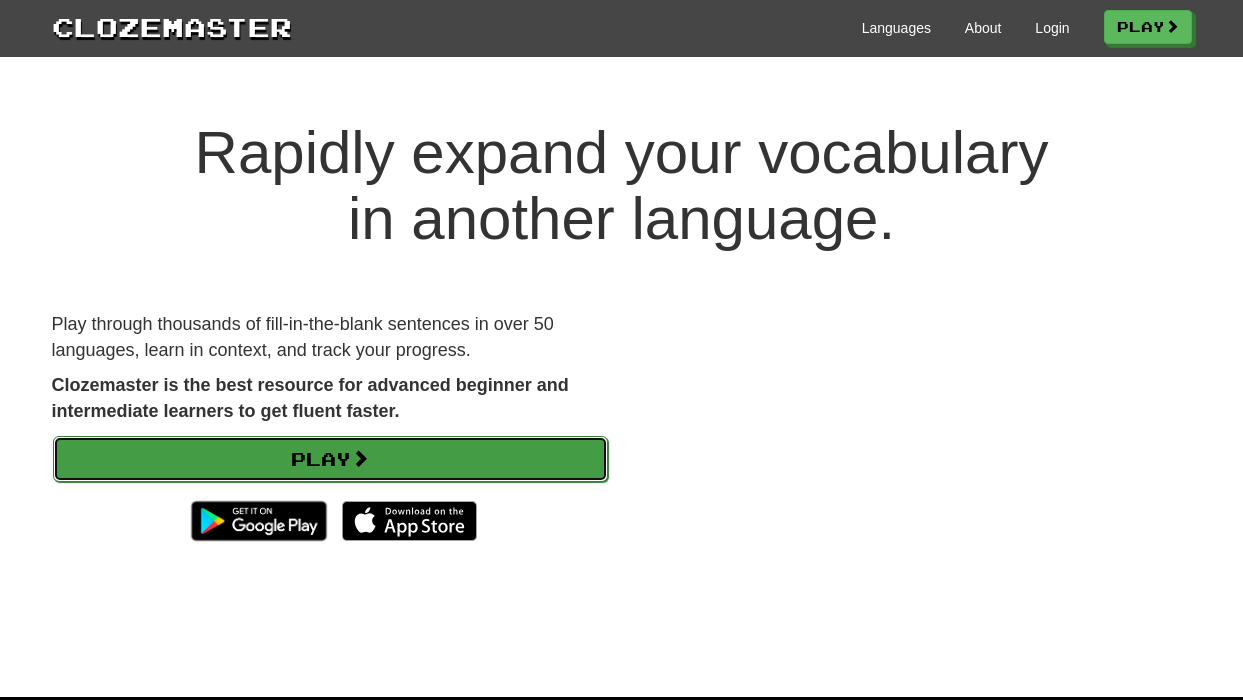 click on "Play" at bounding box center (330, 459) 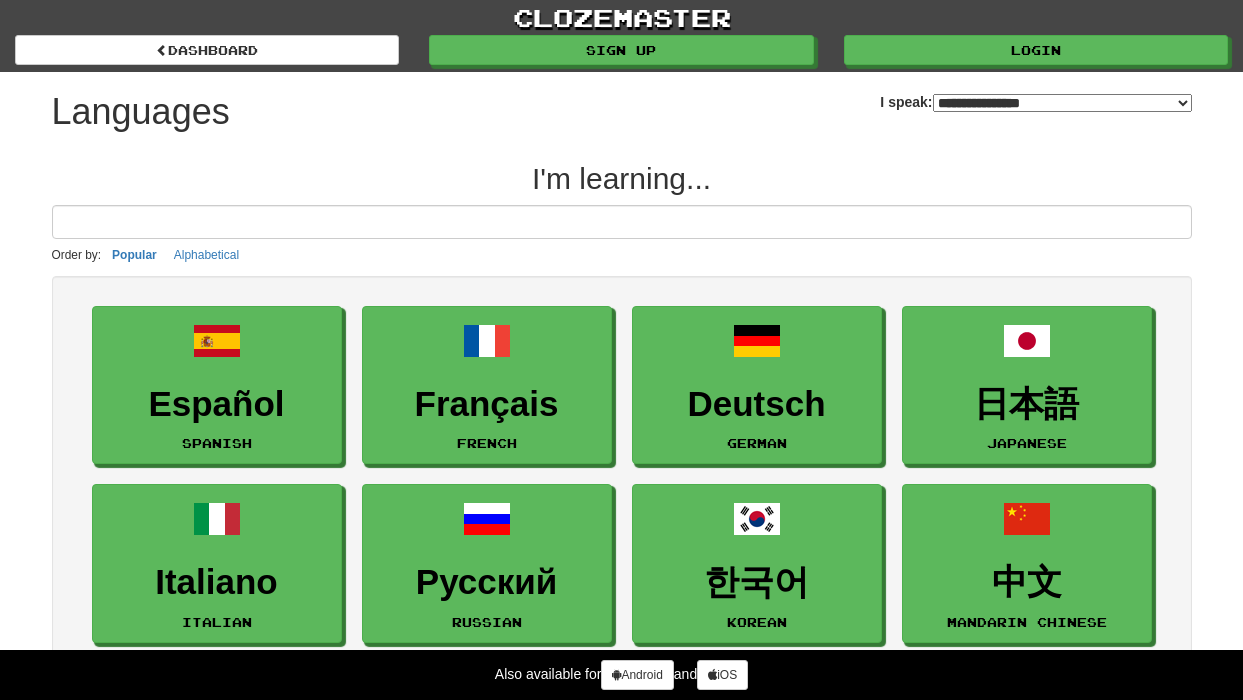 select on "*******" 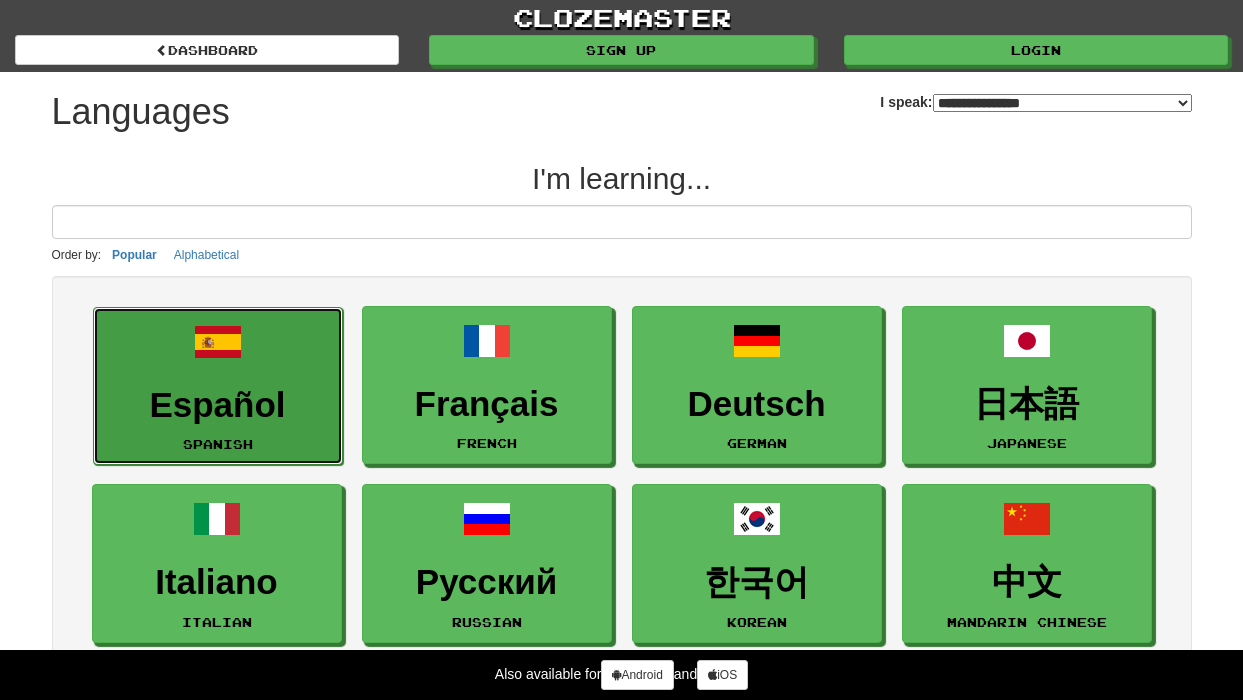 click on "Español" at bounding box center (218, 405) 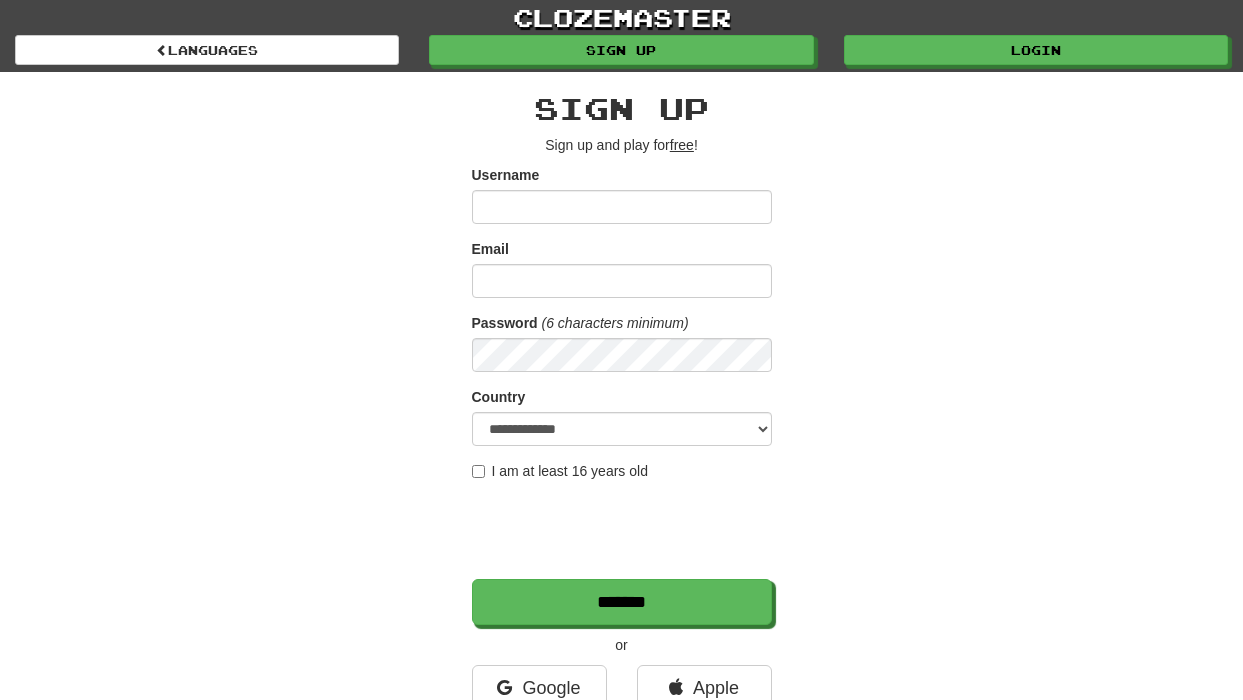 scroll, scrollTop: 0, scrollLeft: 0, axis: both 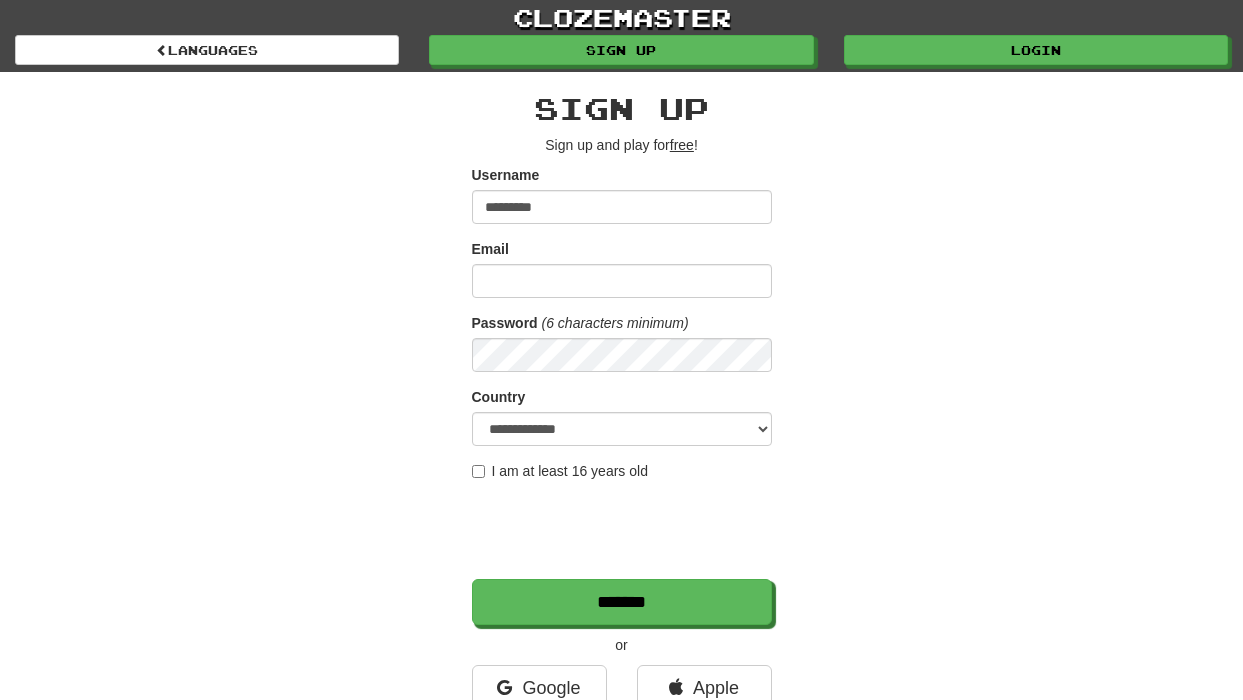 type on "*********" 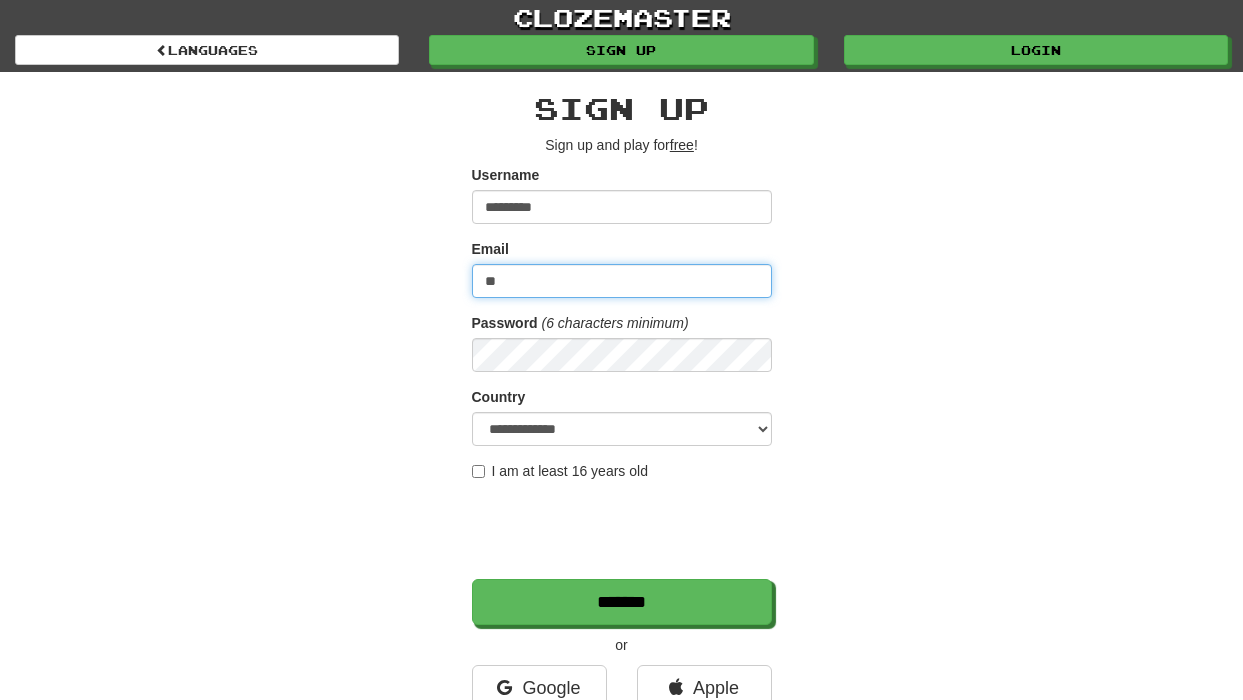 type on "**********" 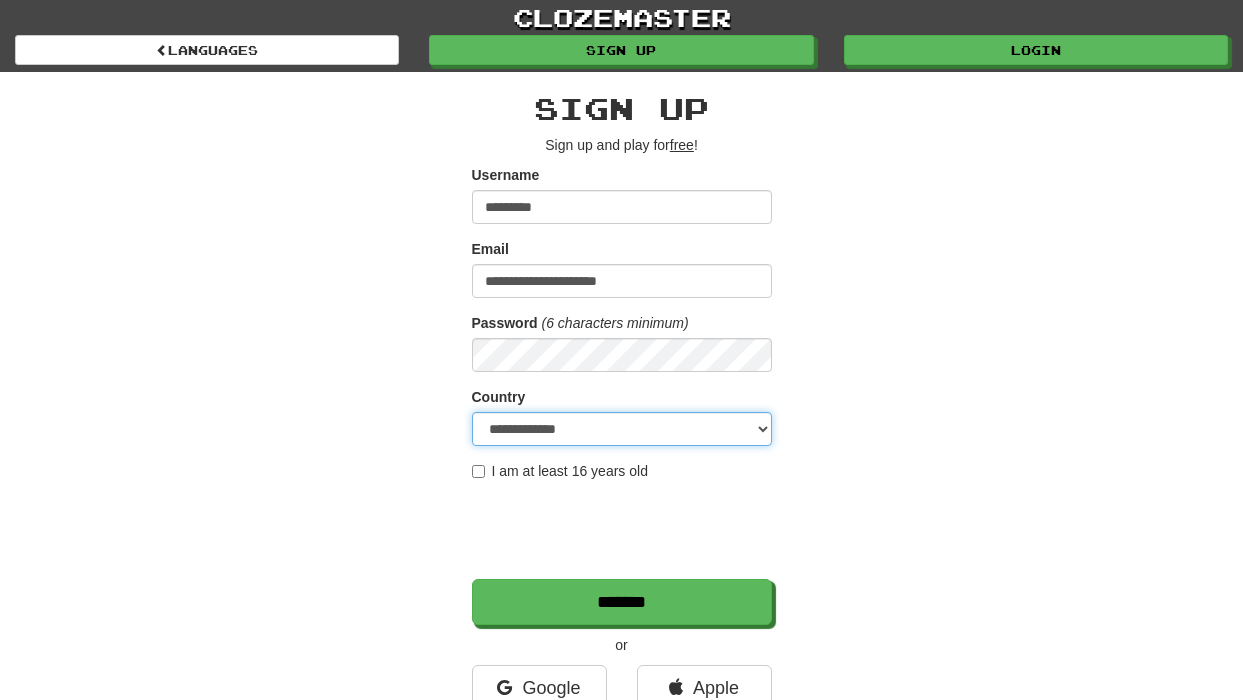 select on "**" 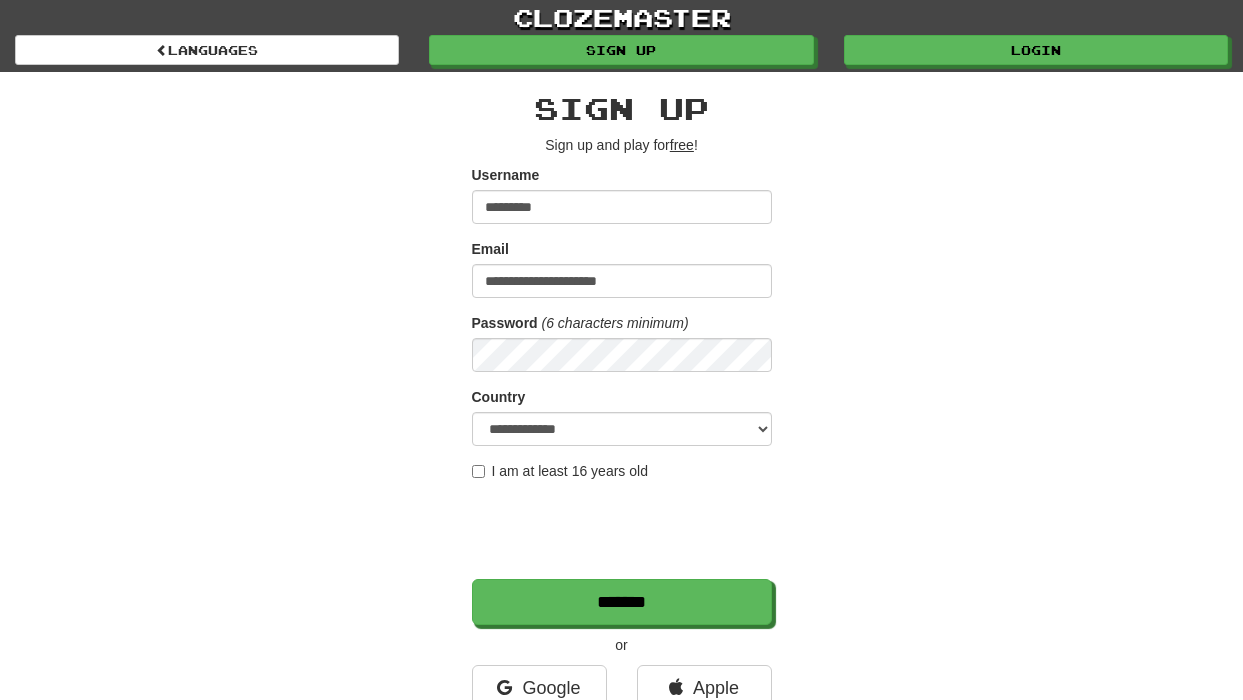 click on "I am at least 16 years old" at bounding box center [560, 471] 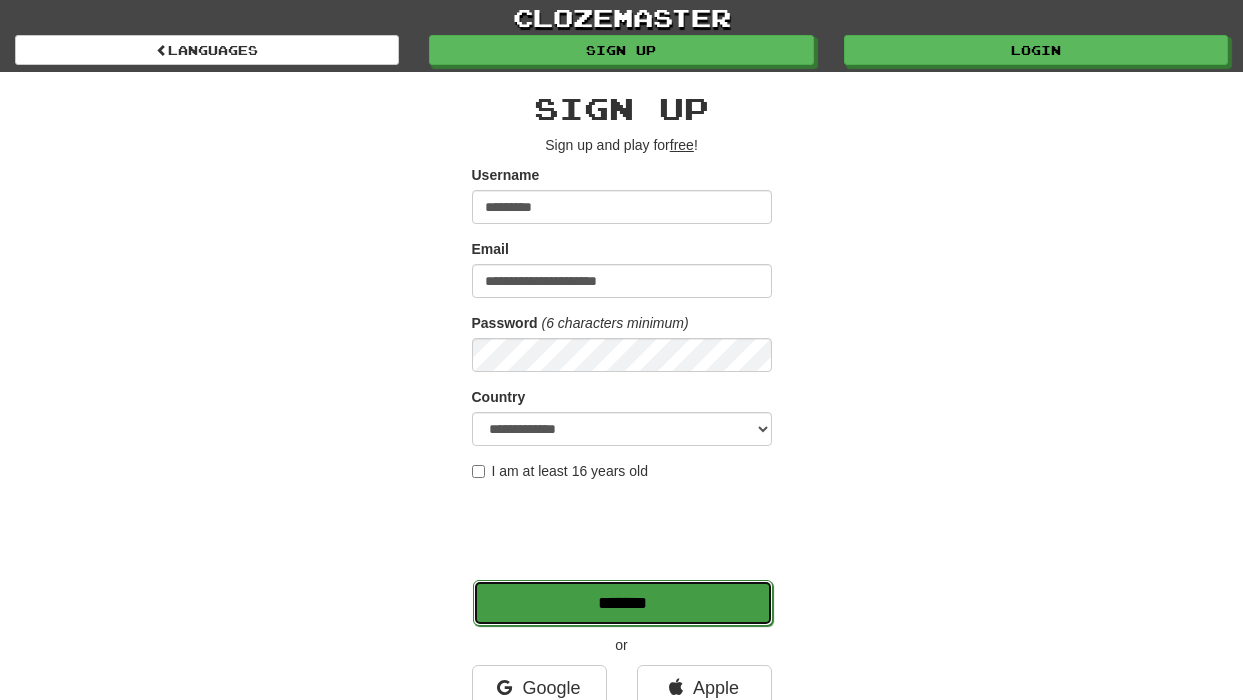 click on "*******" at bounding box center [623, 603] 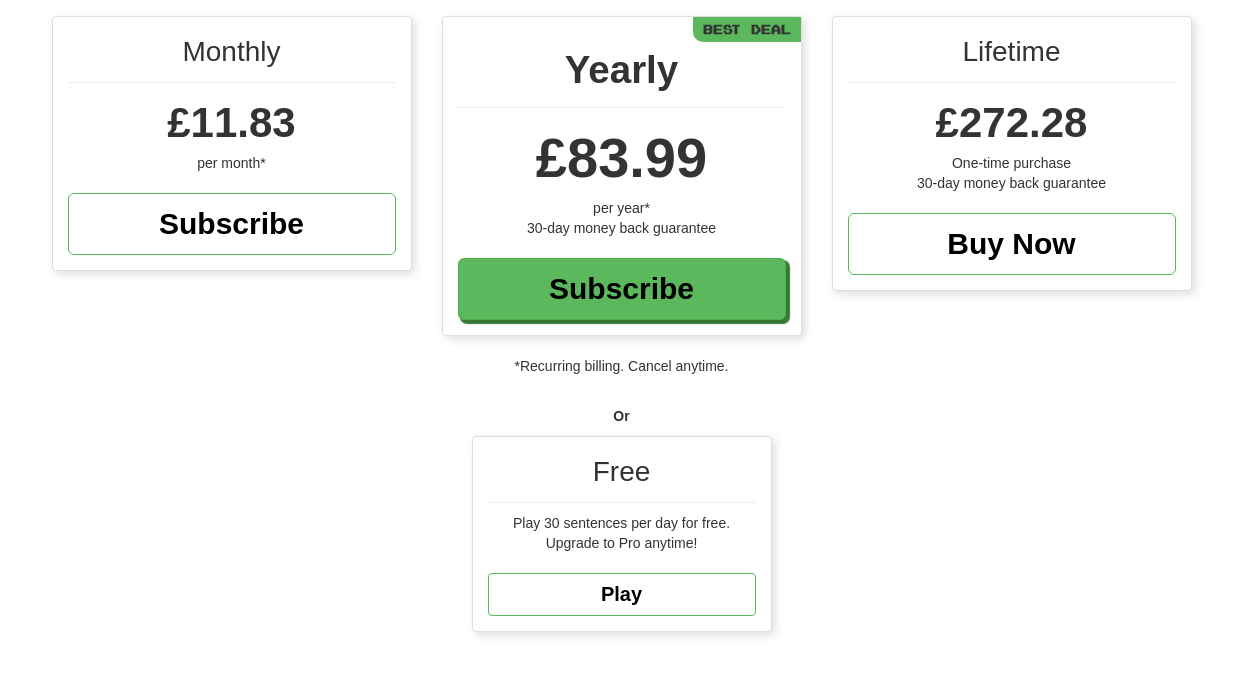 scroll, scrollTop: 274, scrollLeft: 0, axis: vertical 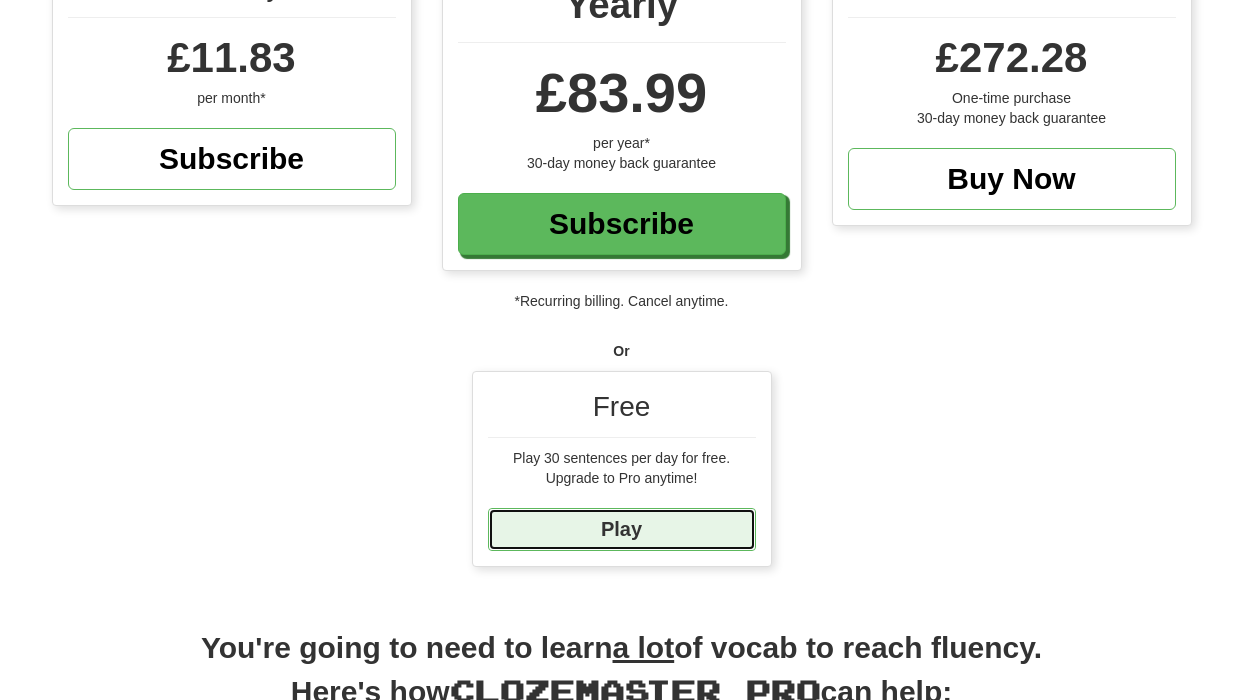 click on "Play" at bounding box center [622, 529] 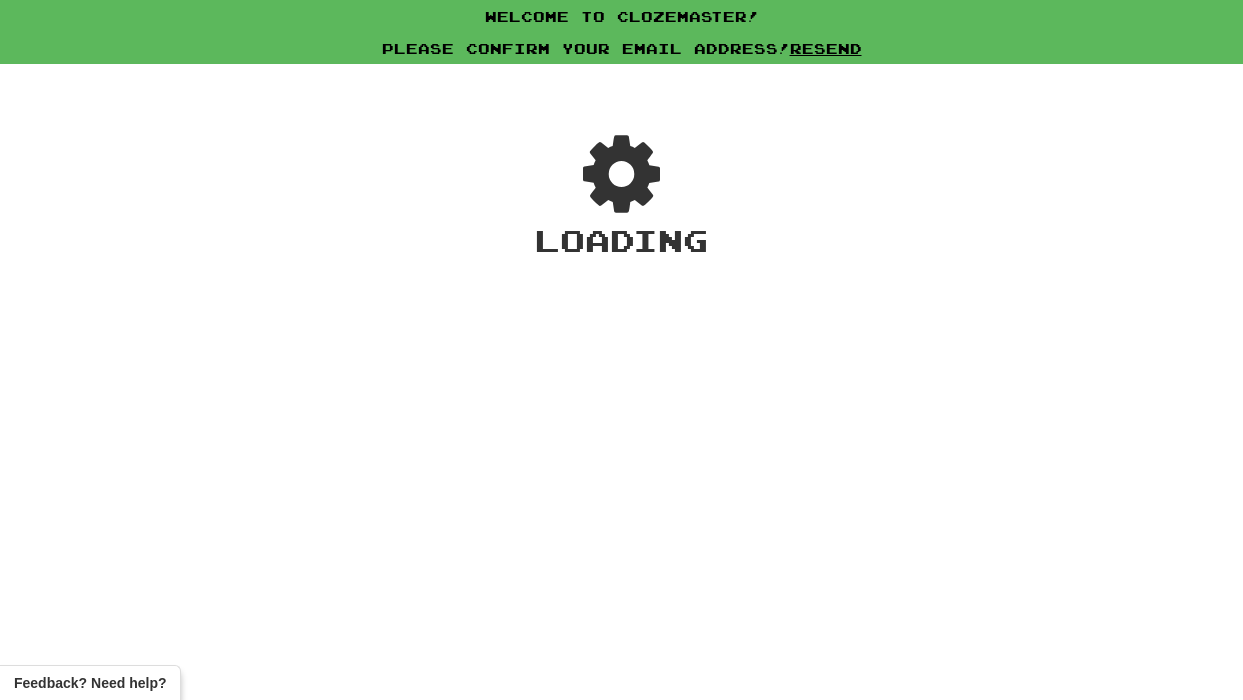 scroll, scrollTop: 0, scrollLeft: 0, axis: both 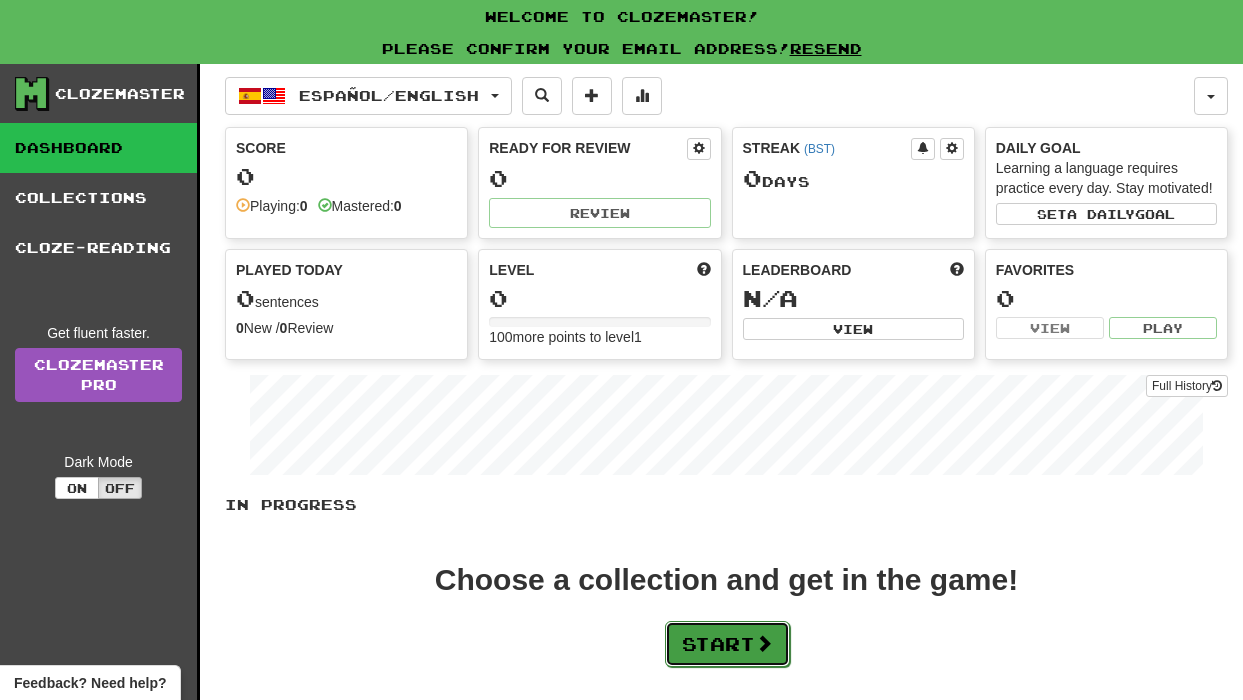 click on "Start" at bounding box center [727, 644] 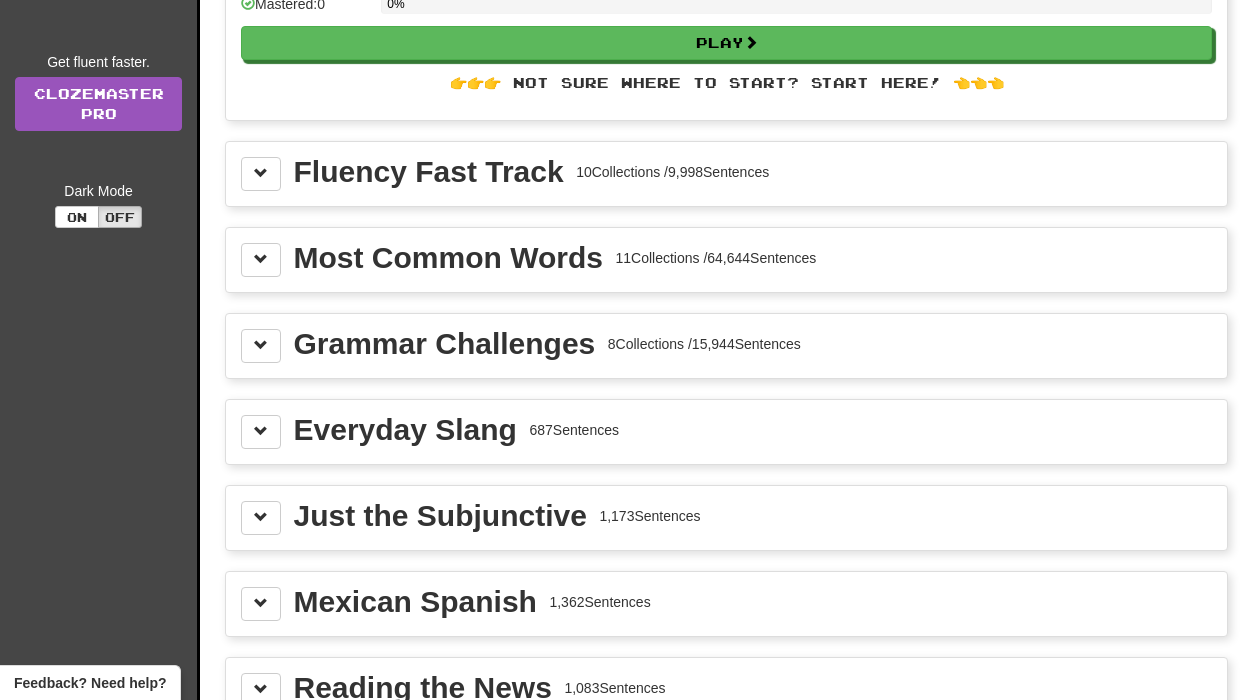 scroll, scrollTop: 274, scrollLeft: 0, axis: vertical 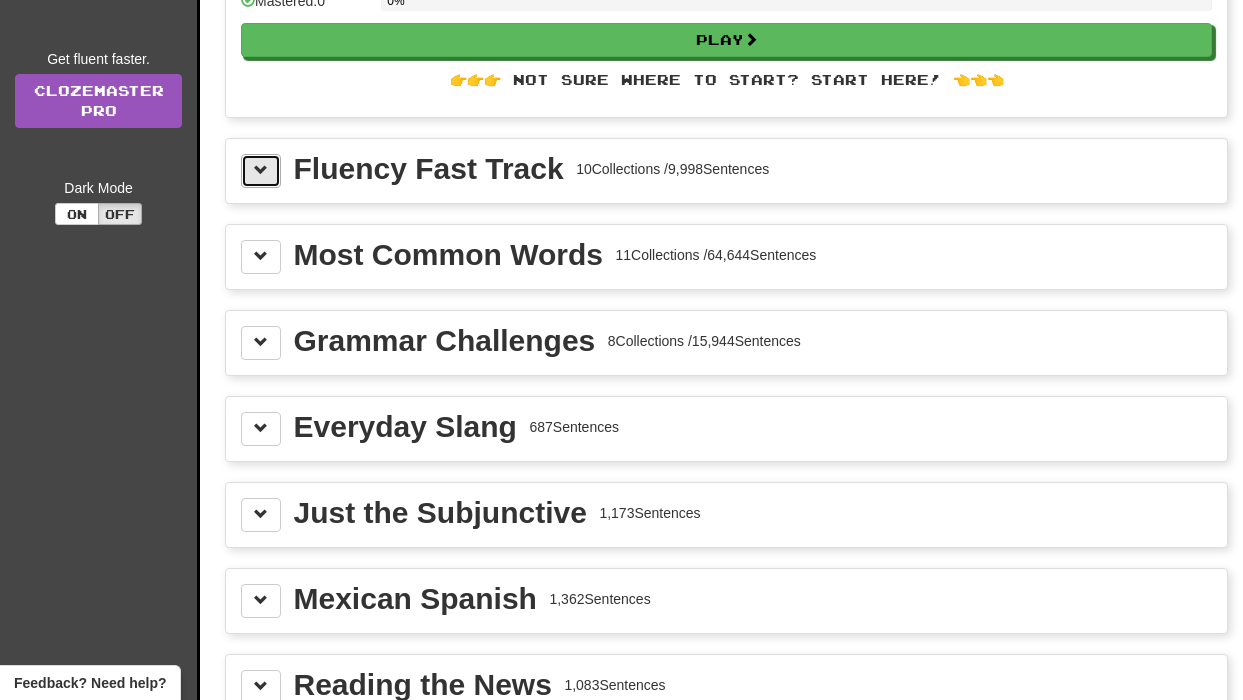 click at bounding box center [261, 171] 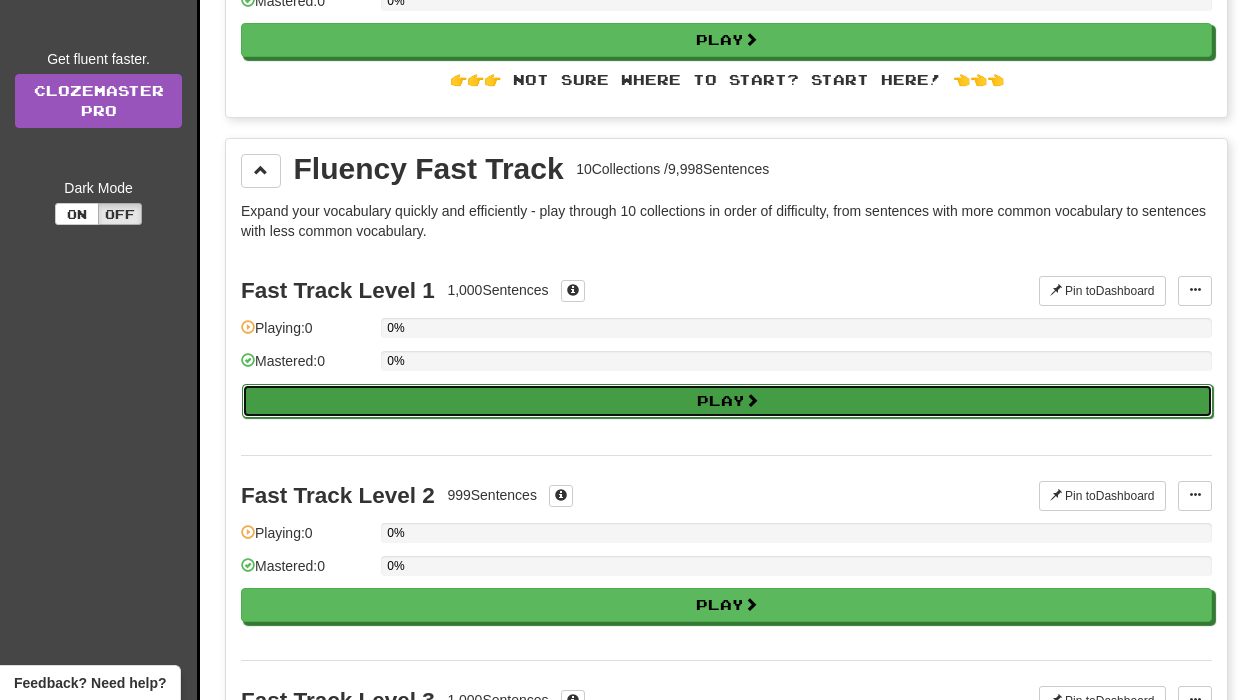 click on "Play" at bounding box center [727, 401] 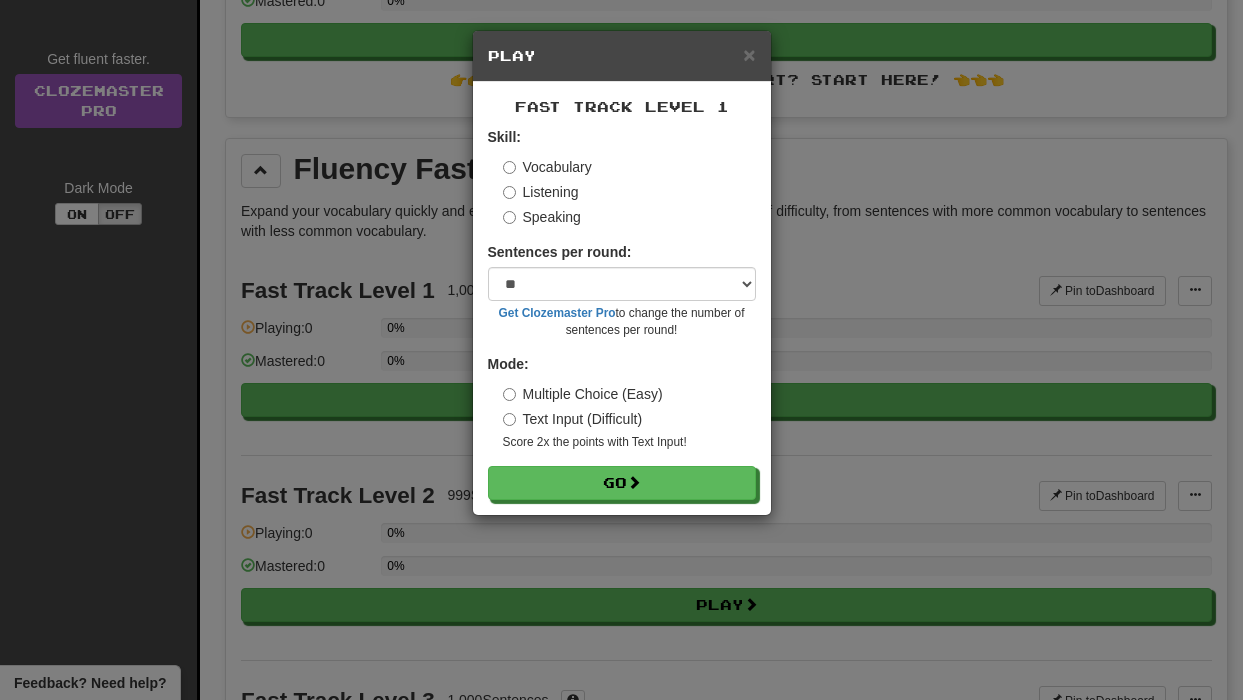 click on "Text Input (Difficult)" at bounding box center (573, 419) 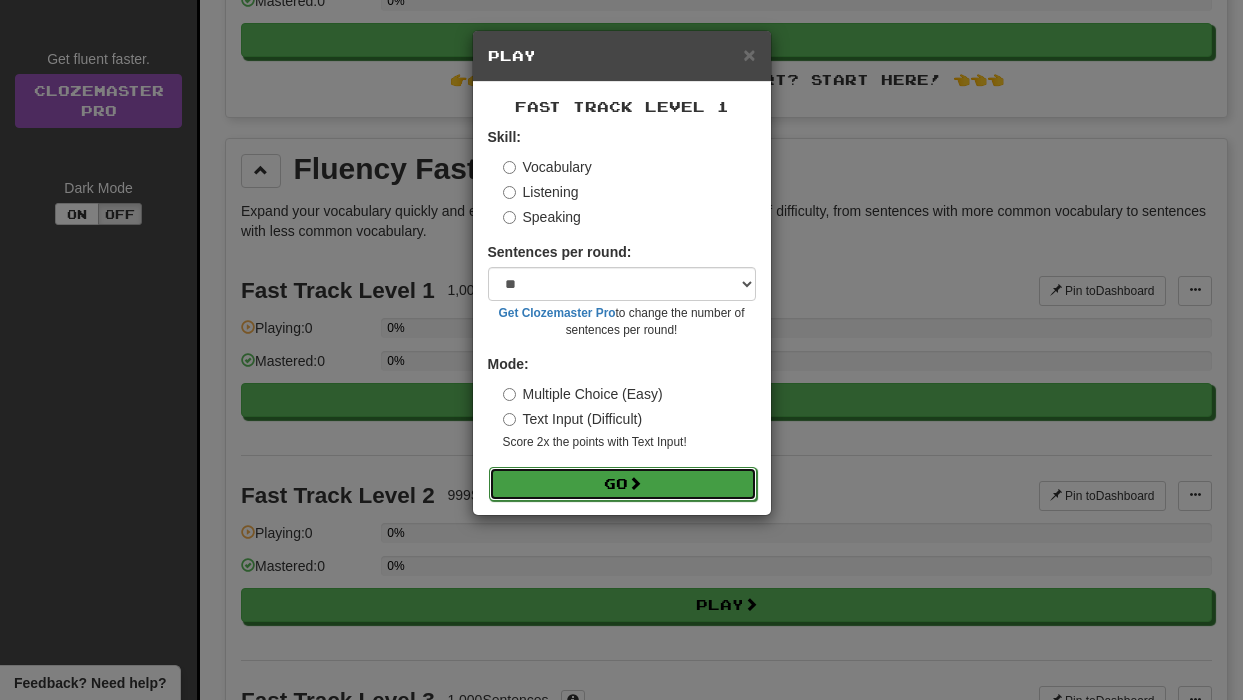 click on "Go" at bounding box center [623, 484] 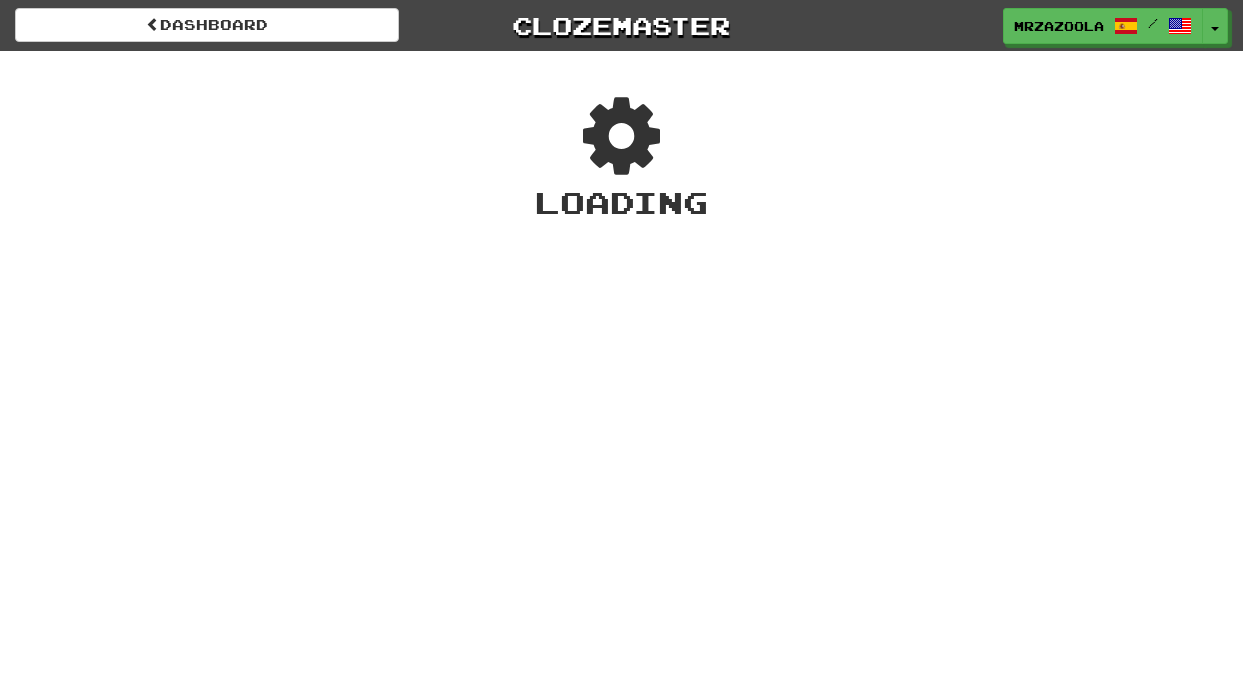 scroll, scrollTop: 0, scrollLeft: 0, axis: both 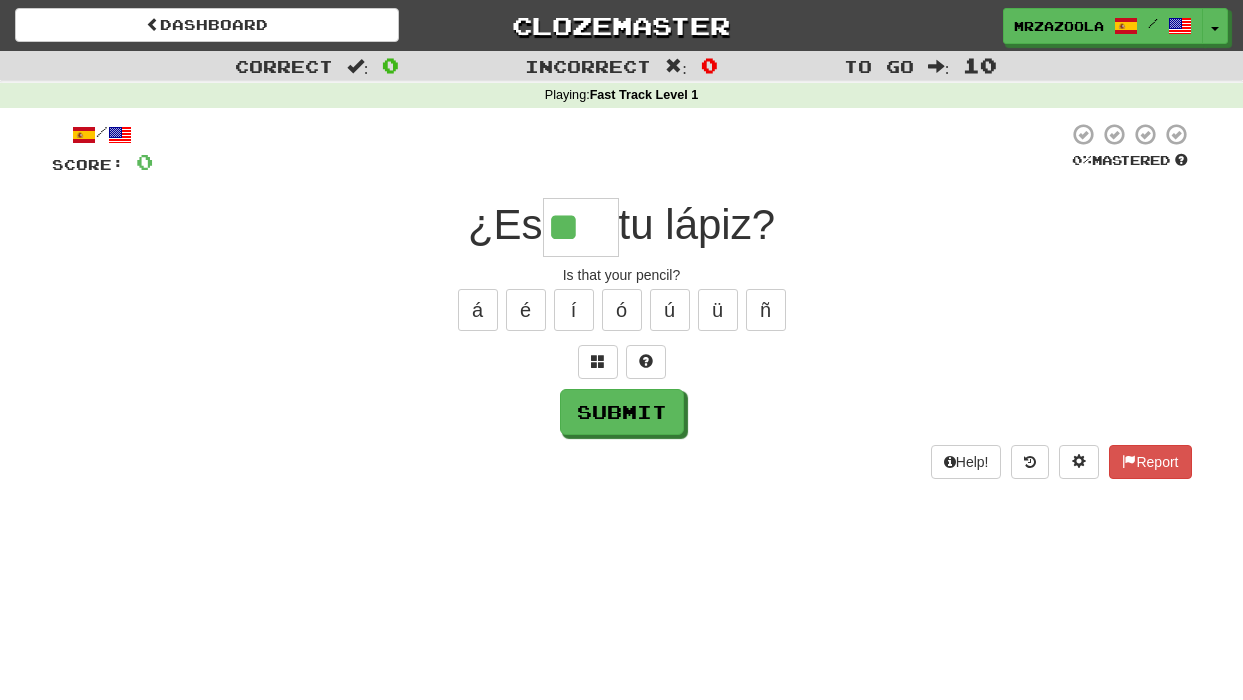 type on "*" 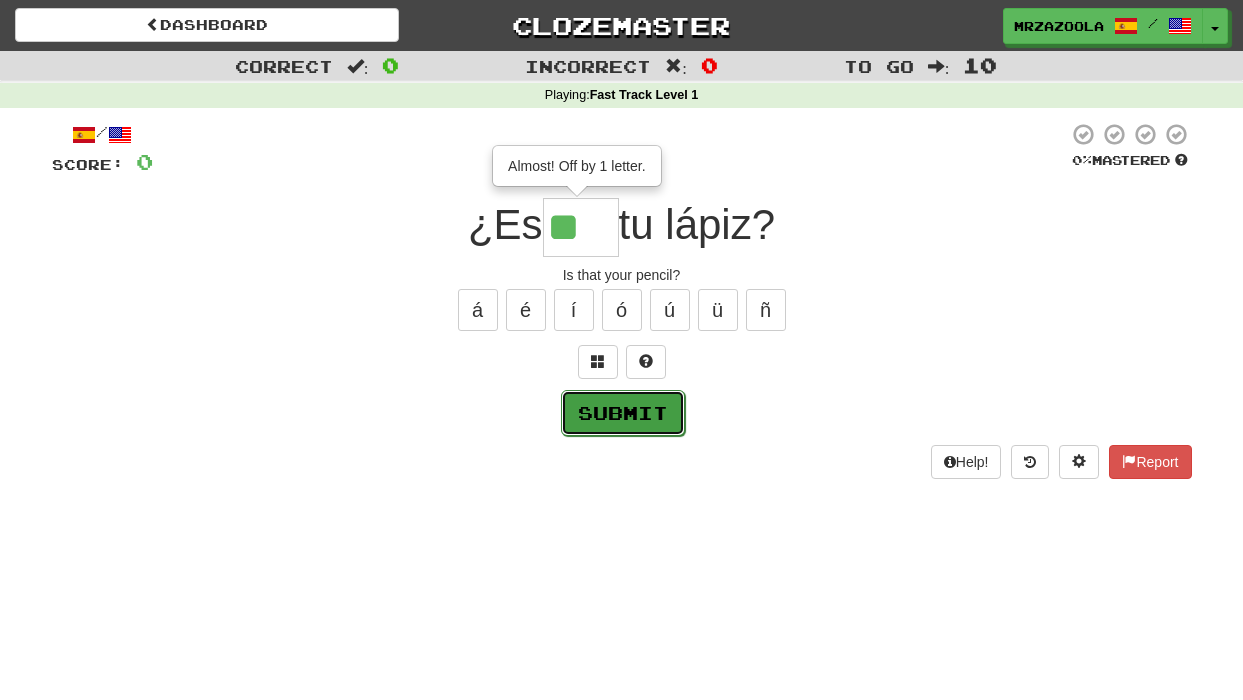 click on "Submit" at bounding box center (623, 413) 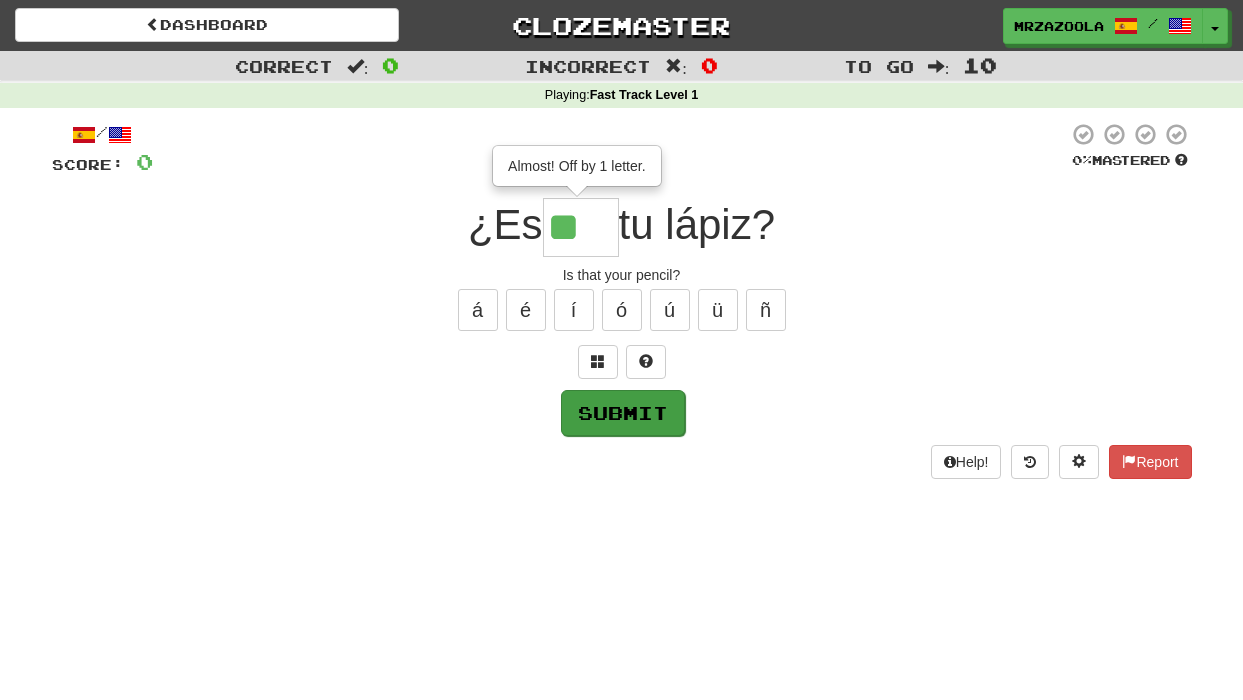 type on "***" 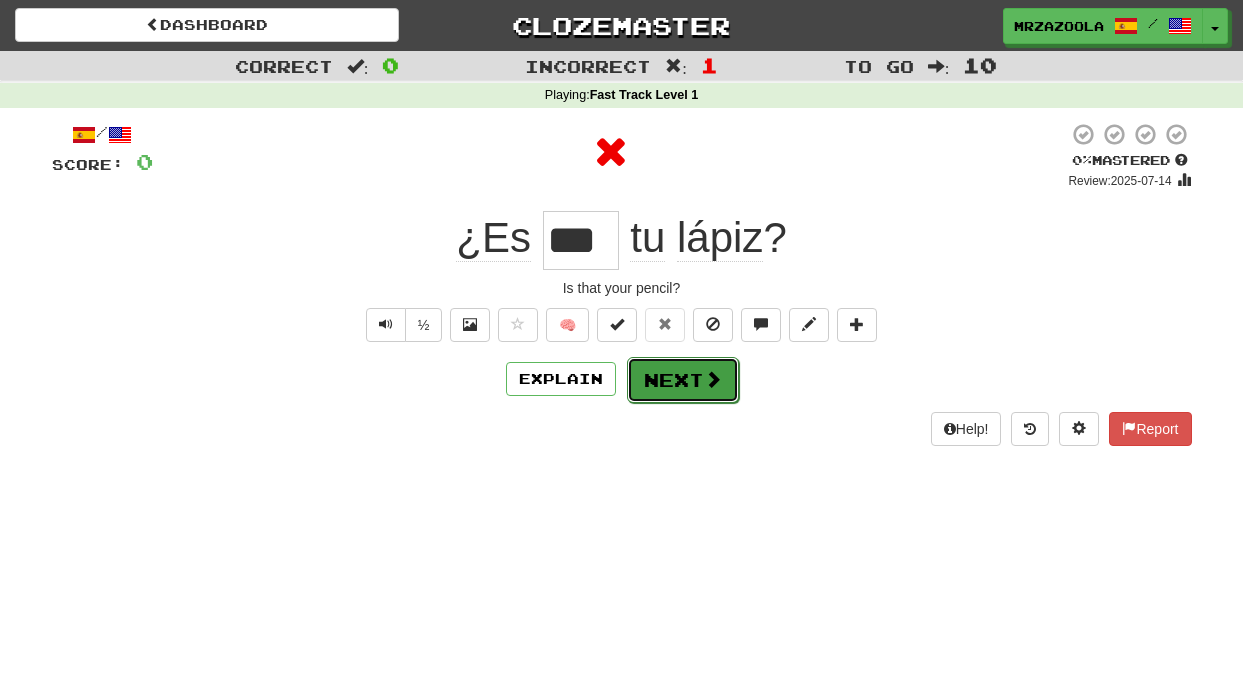 click on "Next" at bounding box center [683, 380] 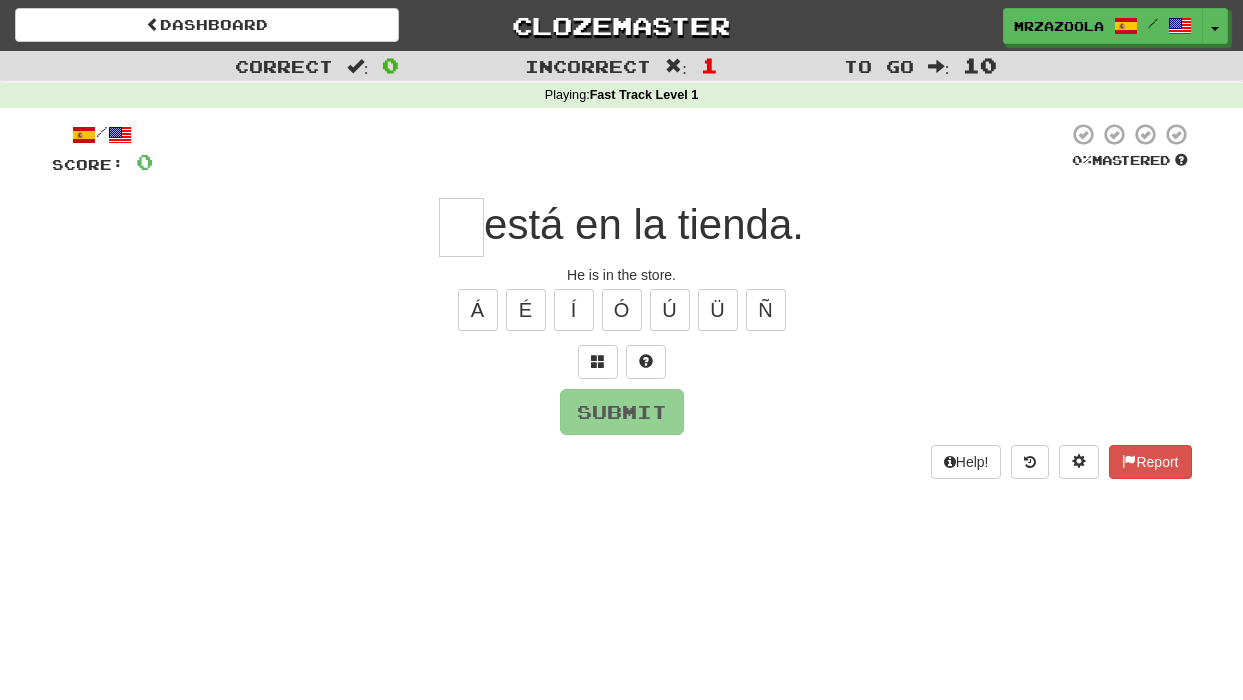 type on "*" 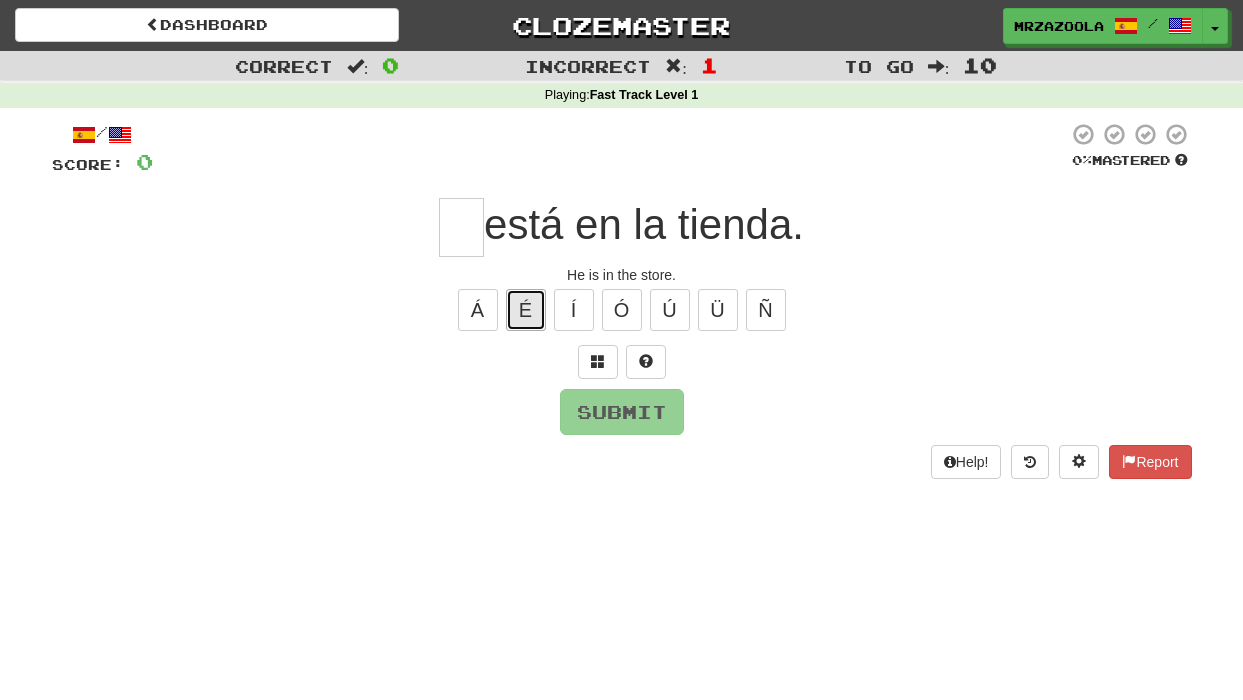 click on "É" at bounding box center (526, 310) 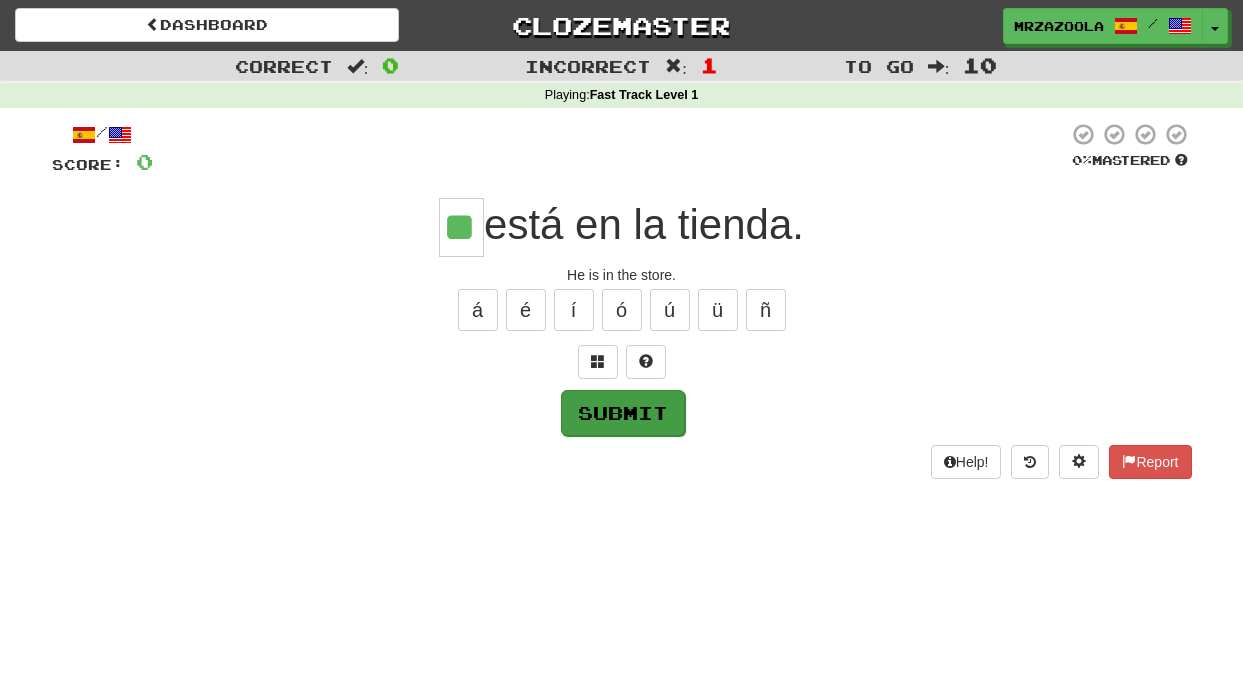 type on "**" 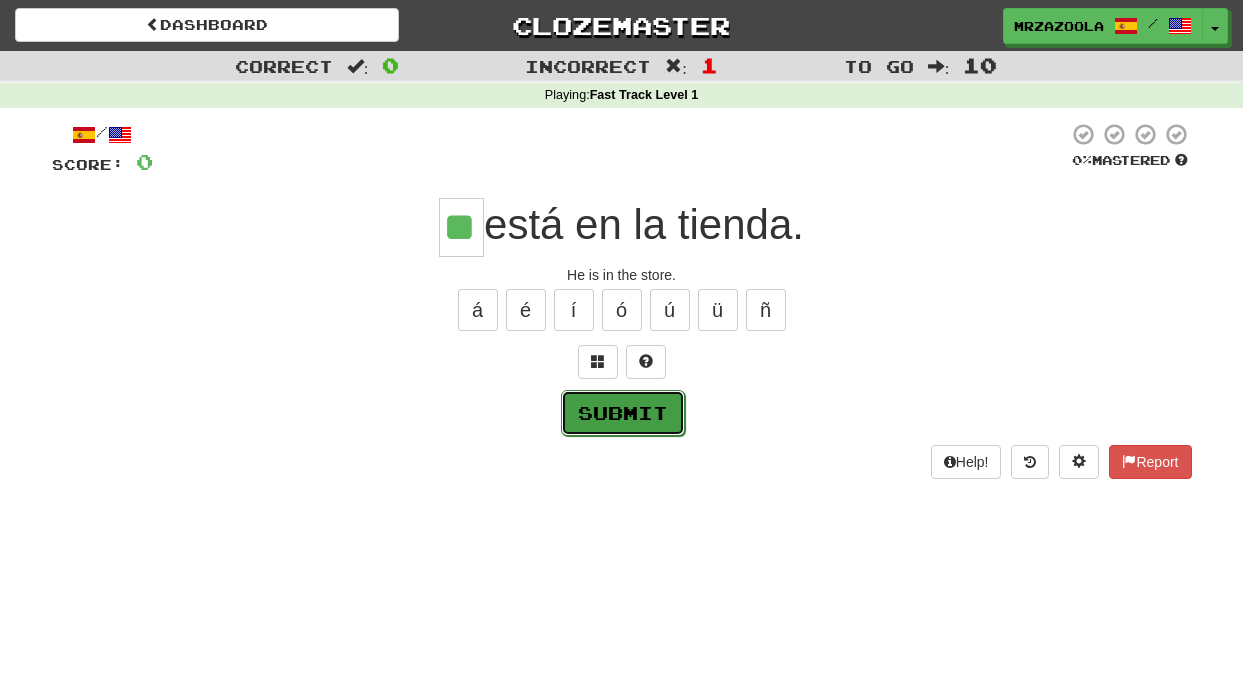 click on "Submit" at bounding box center (623, 413) 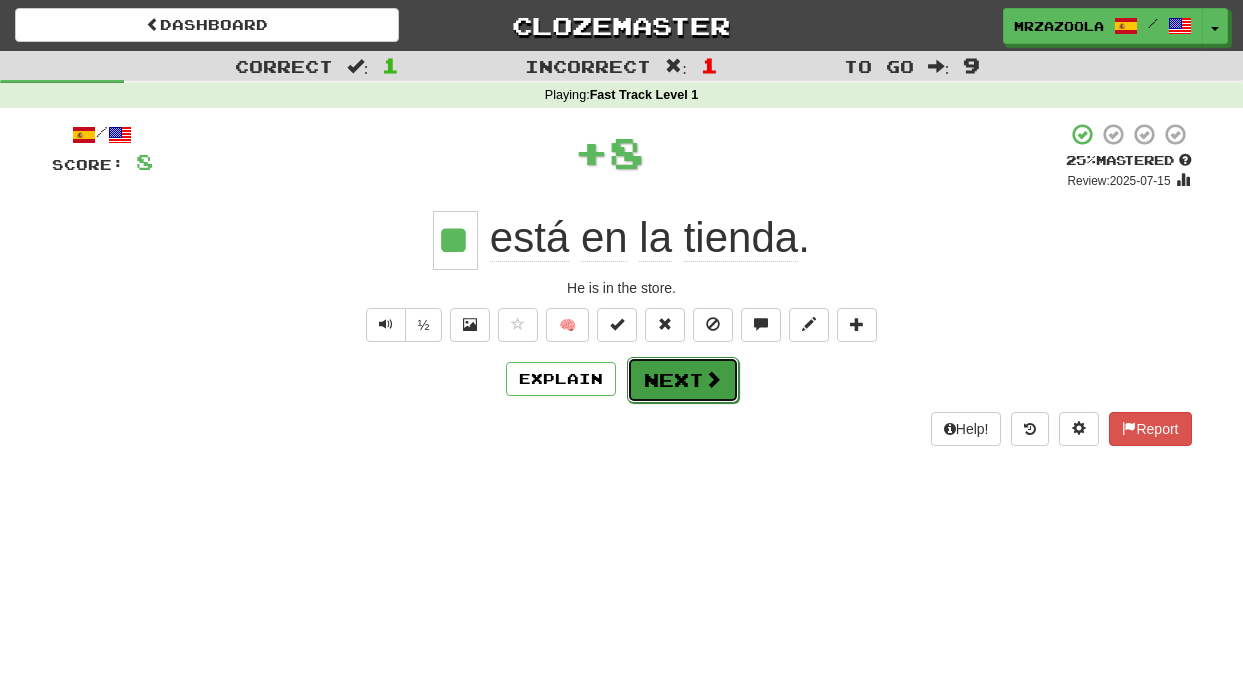 click at bounding box center (713, 379) 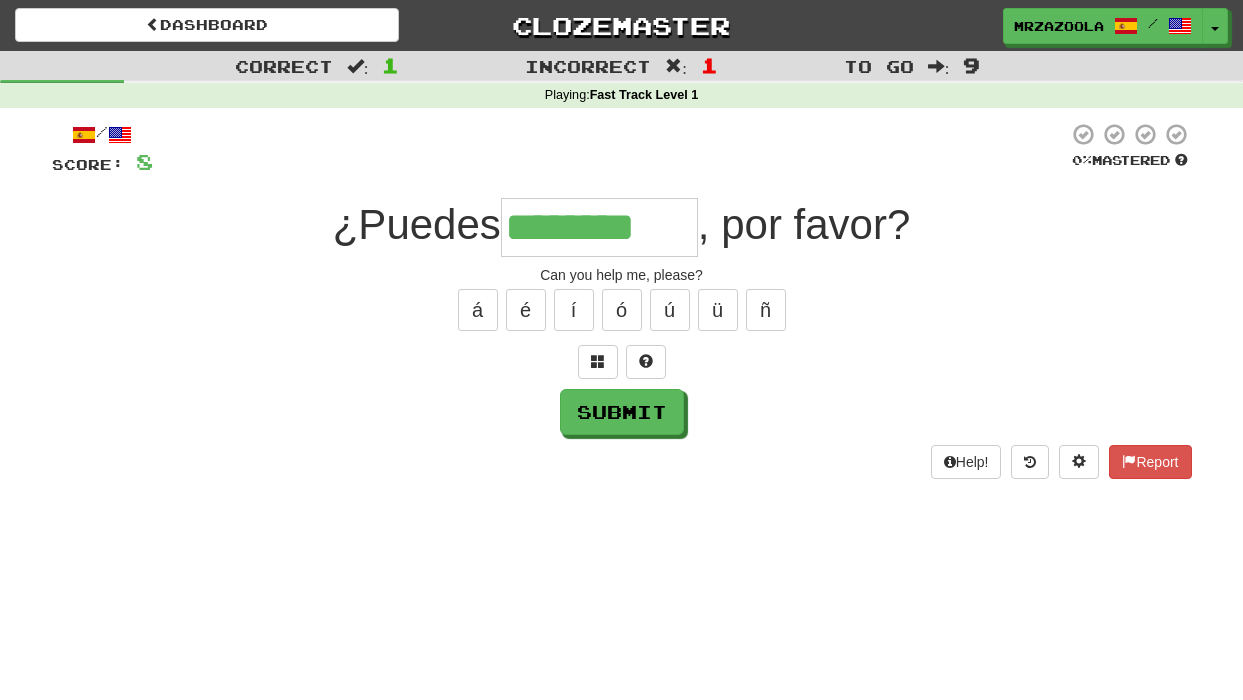 type on "********" 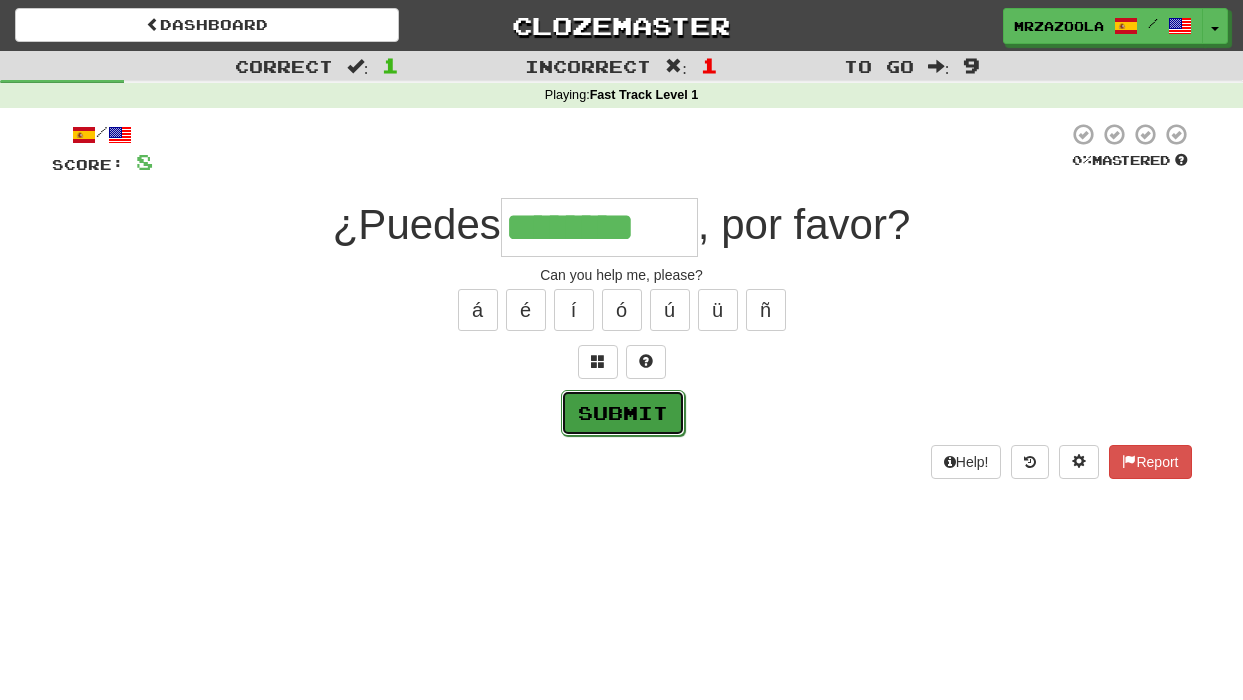 click on "Submit" at bounding box center [623, 413] 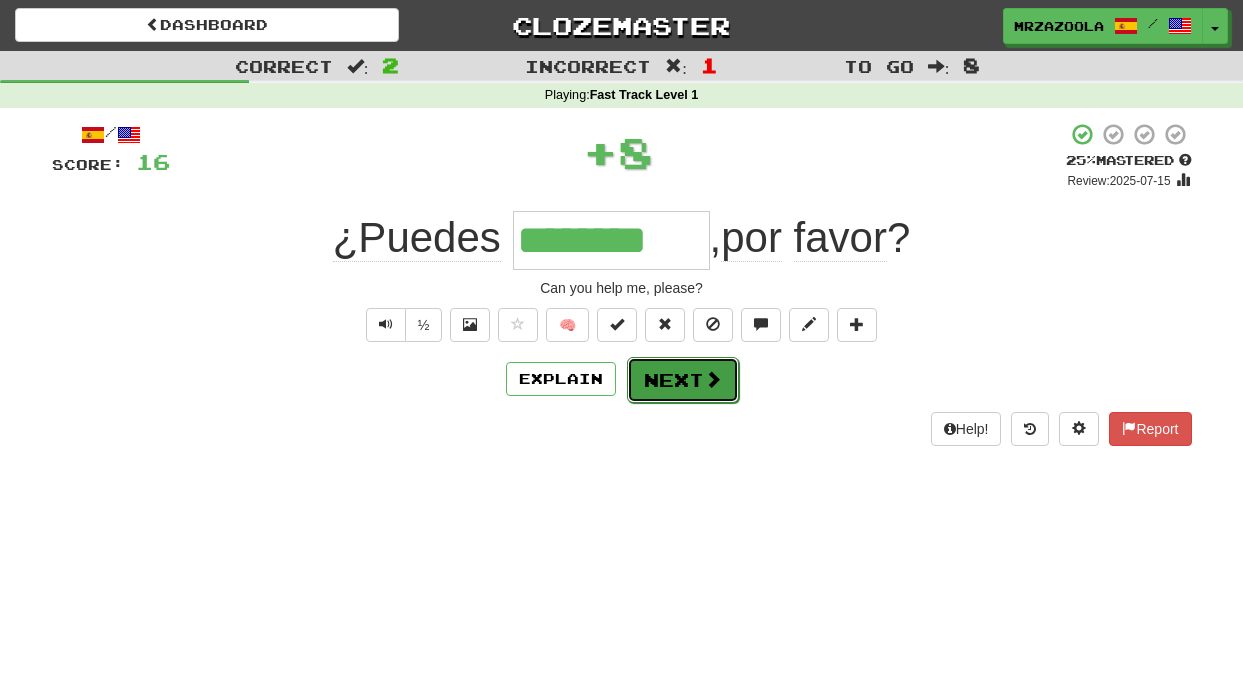 click on "Next" at bounding box center (683, 380) 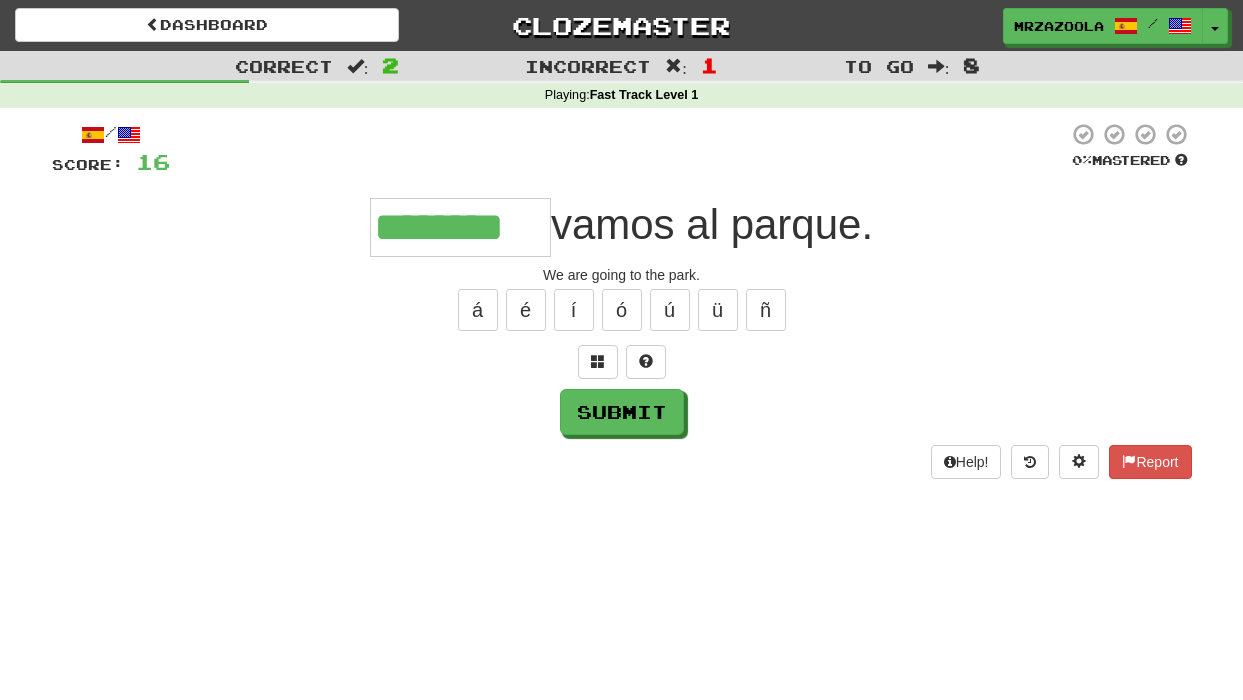 type on "********" 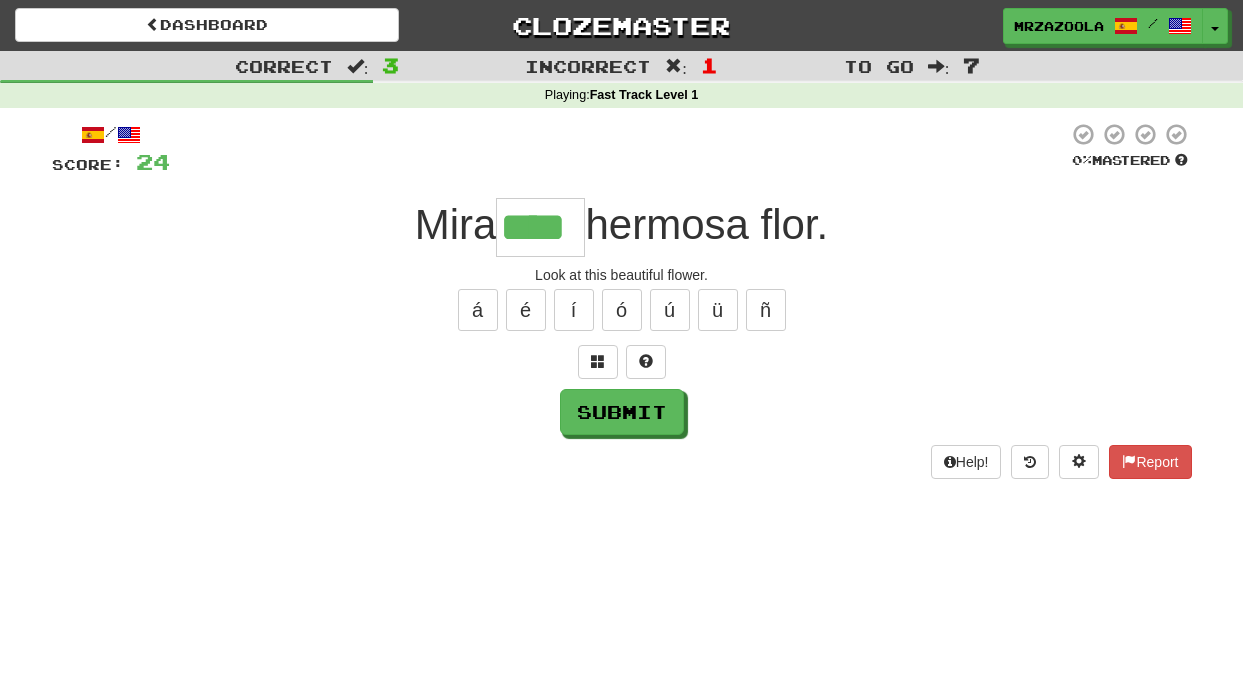 type on "****" 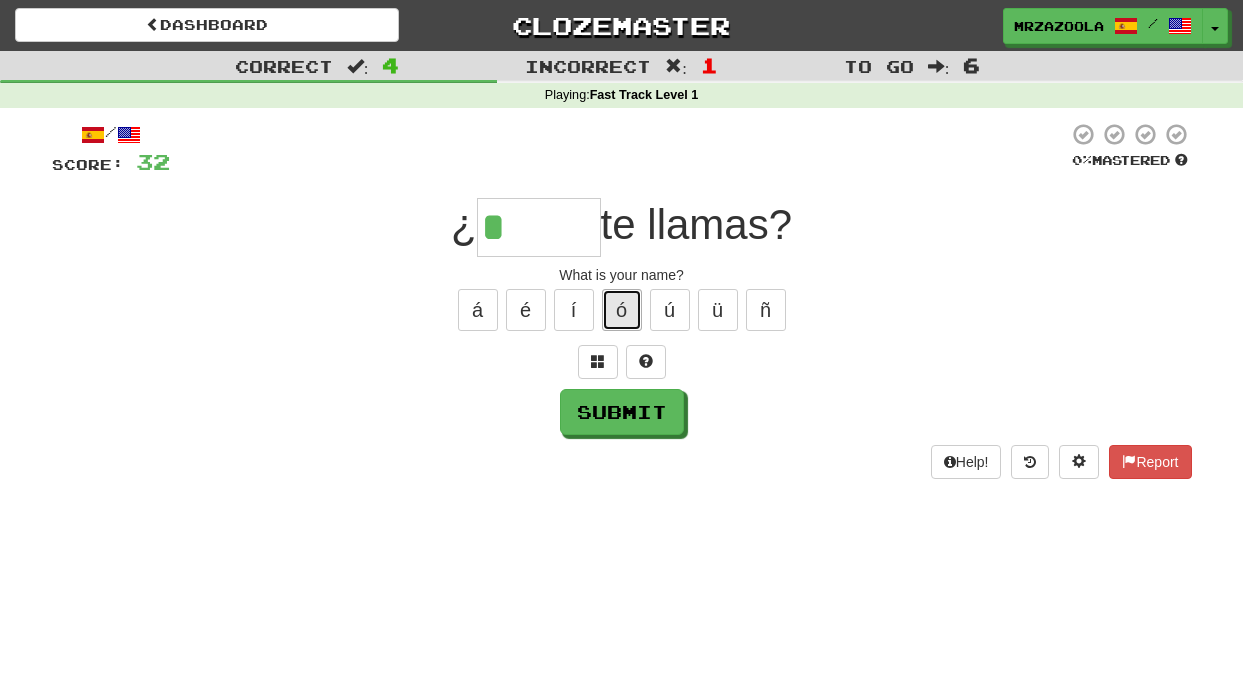click on "ó" at bounding box center (622, 310) 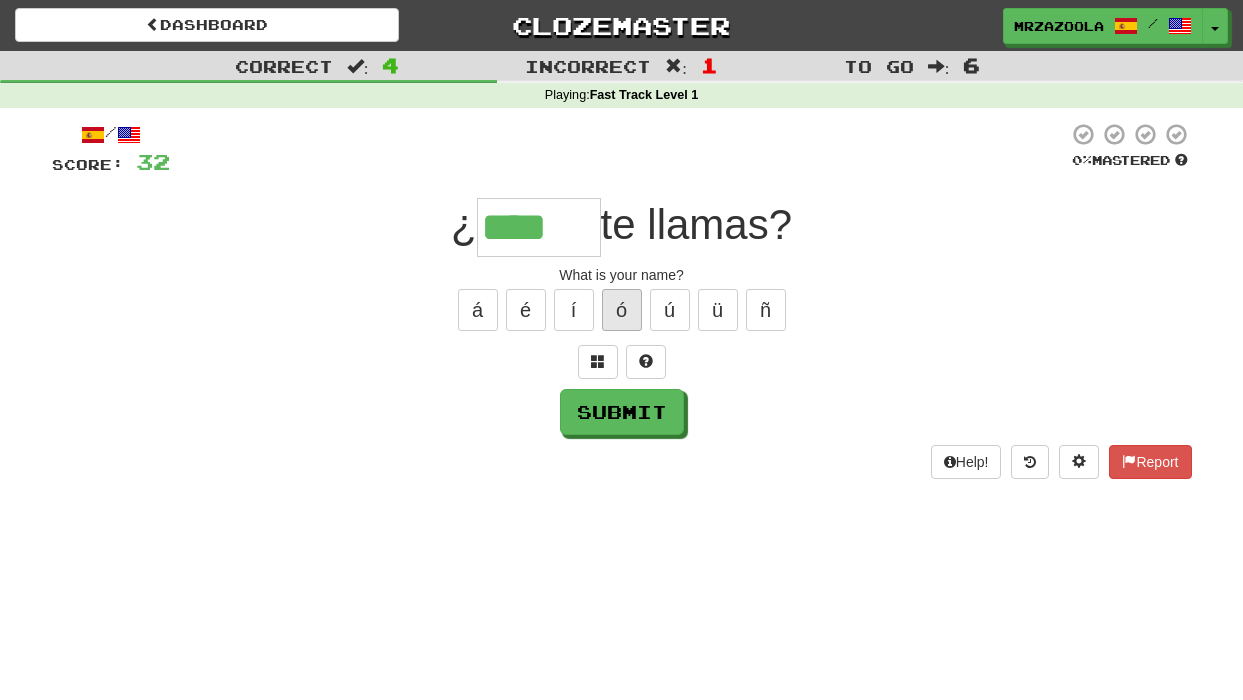 type on "****" 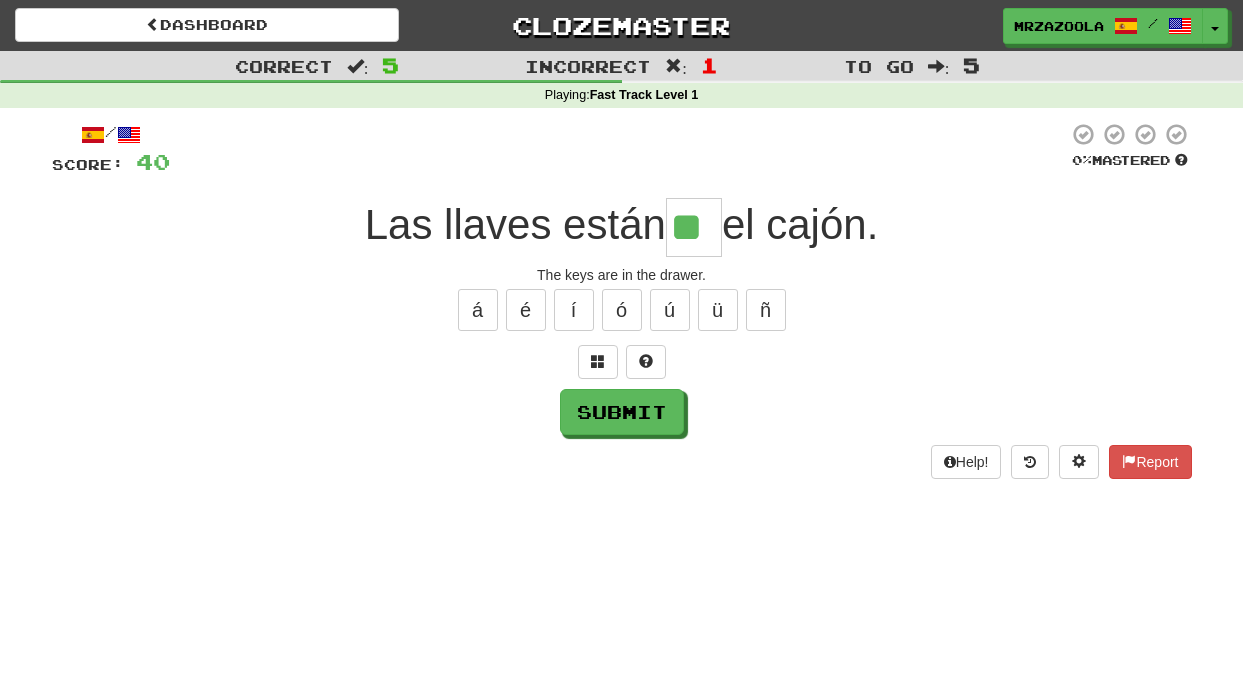 type on "**" 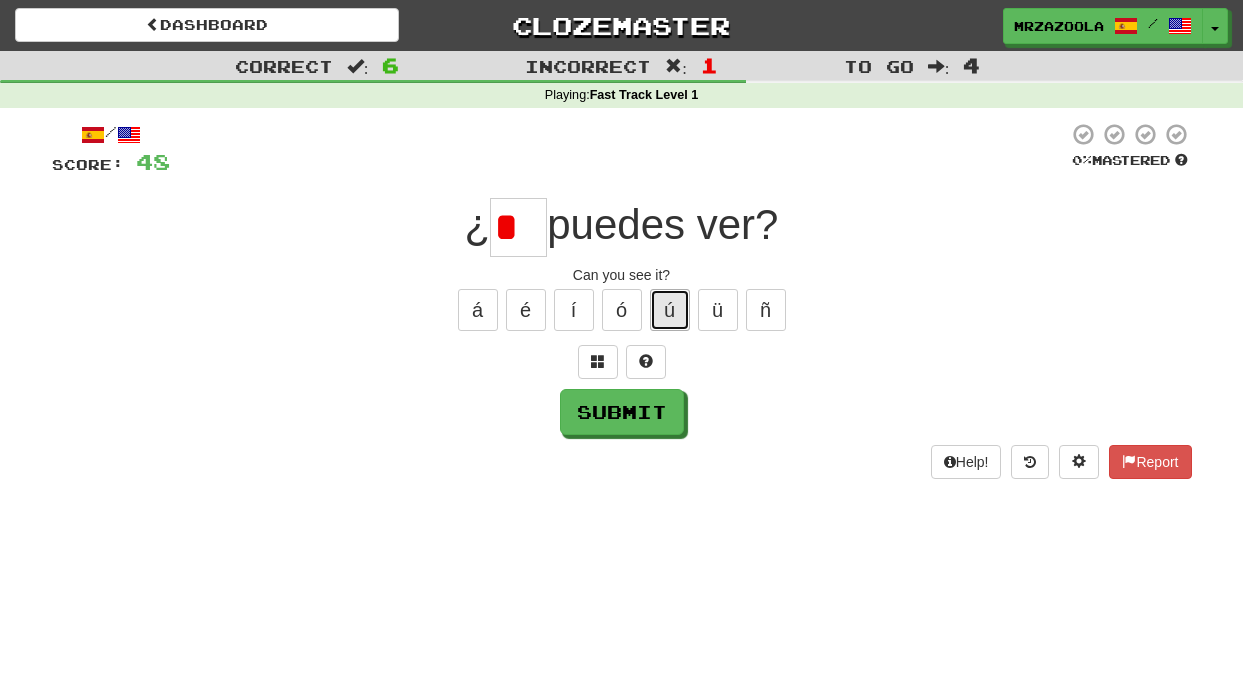 click on "ú" at bounding box center [670, 310] 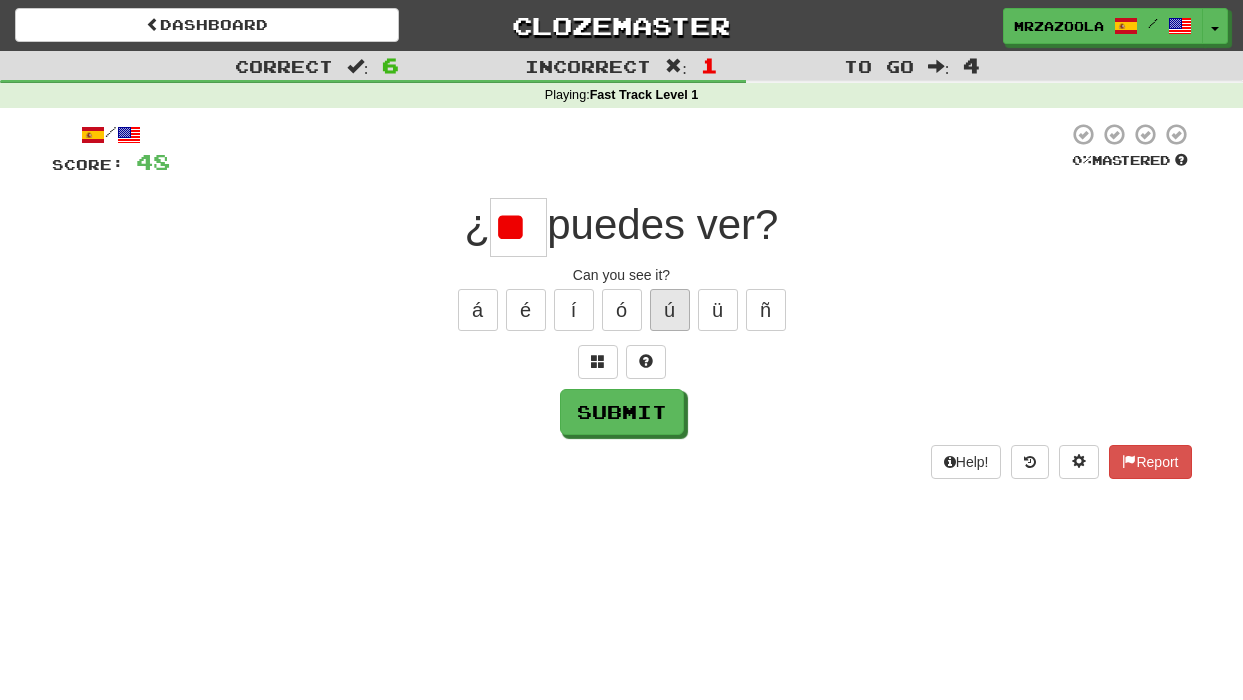 type on "*" 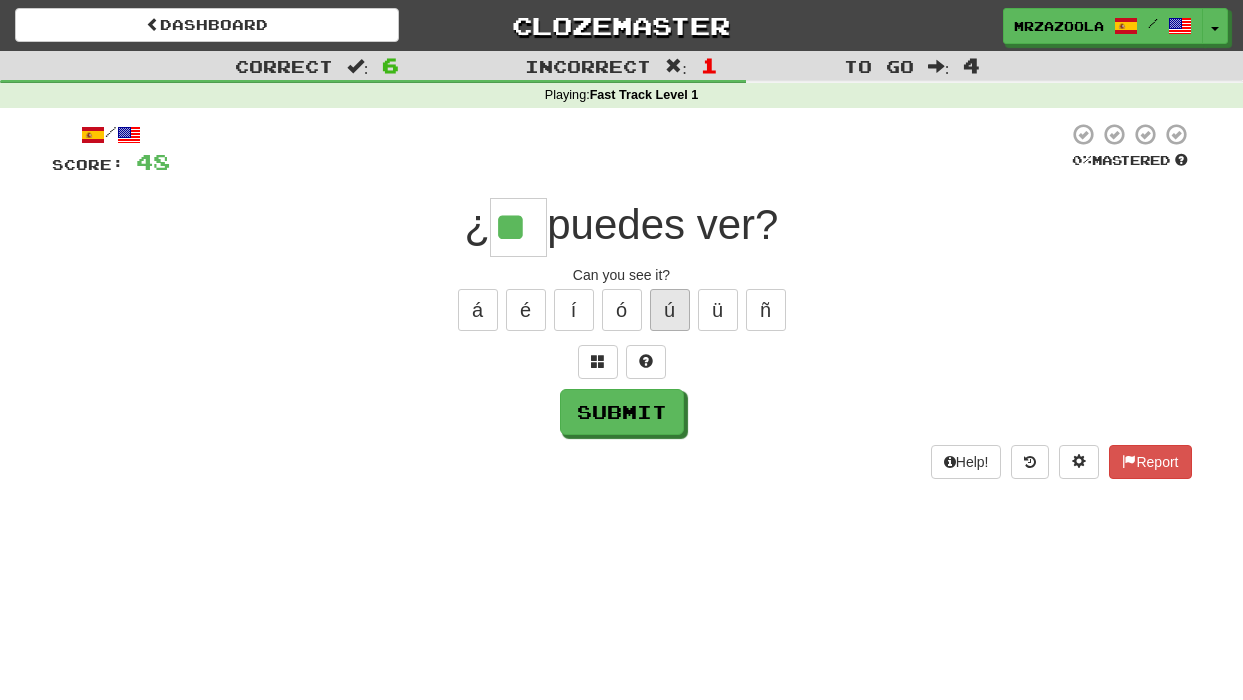type on "**" 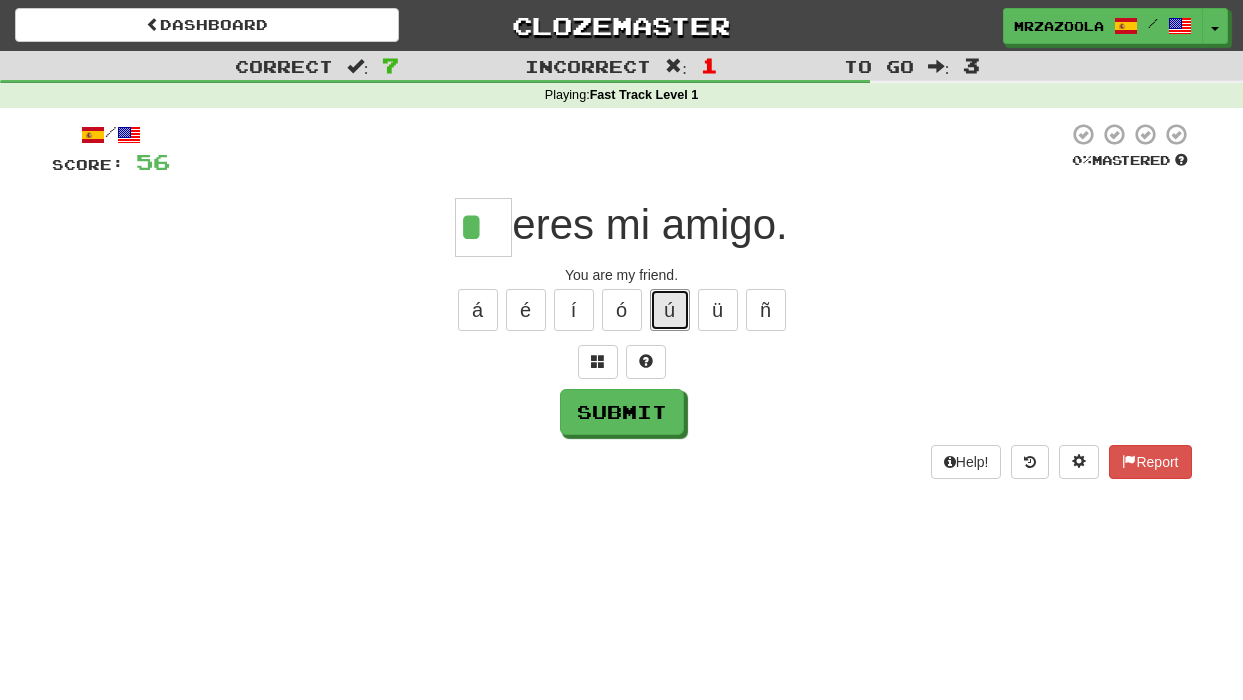 click on "ú" at bounding box center (670, 310) 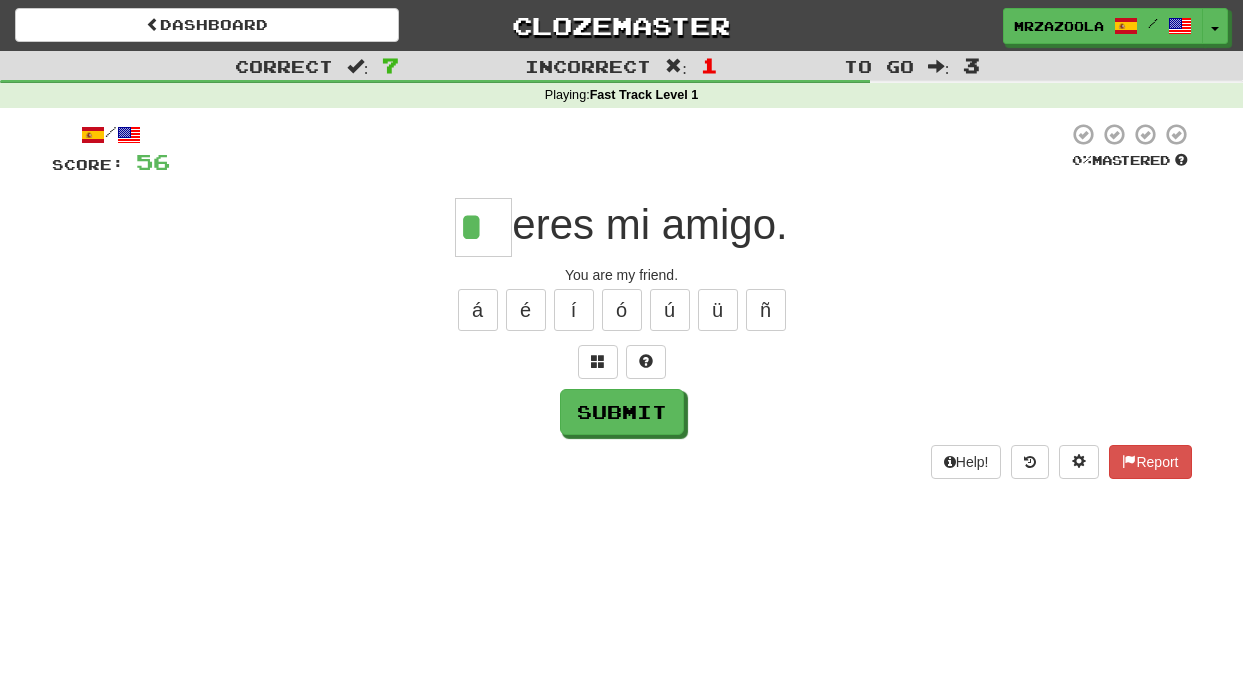 type on "**" 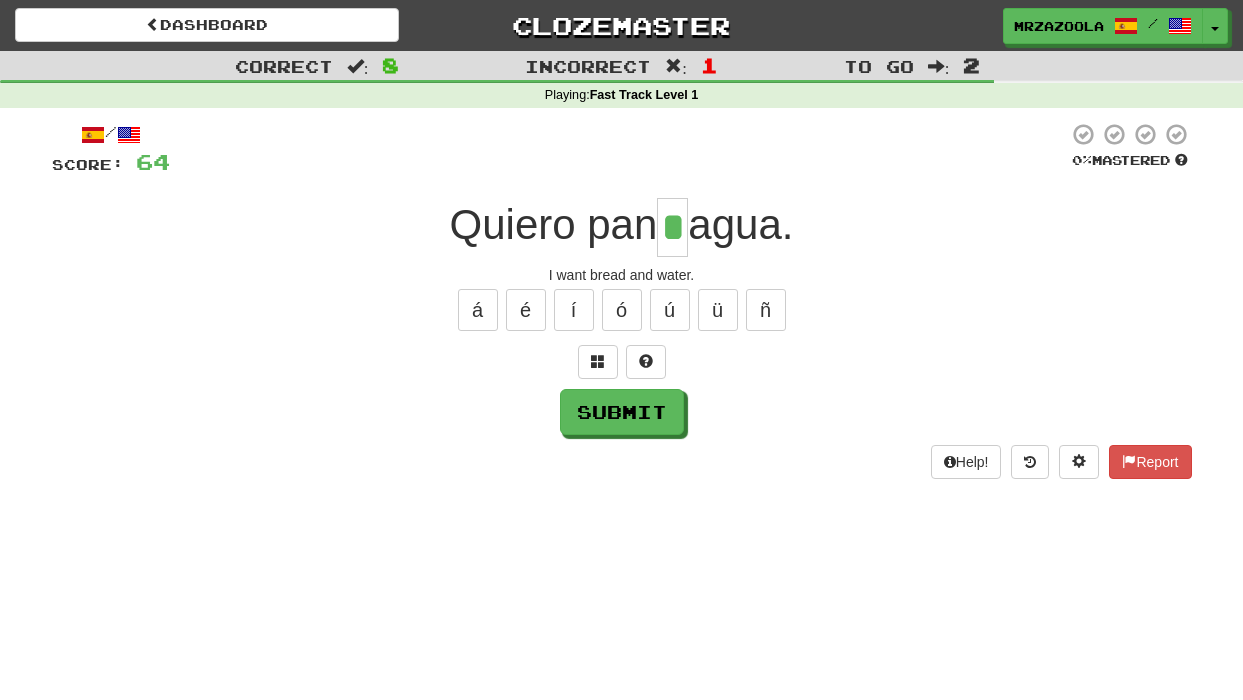 type on "*" 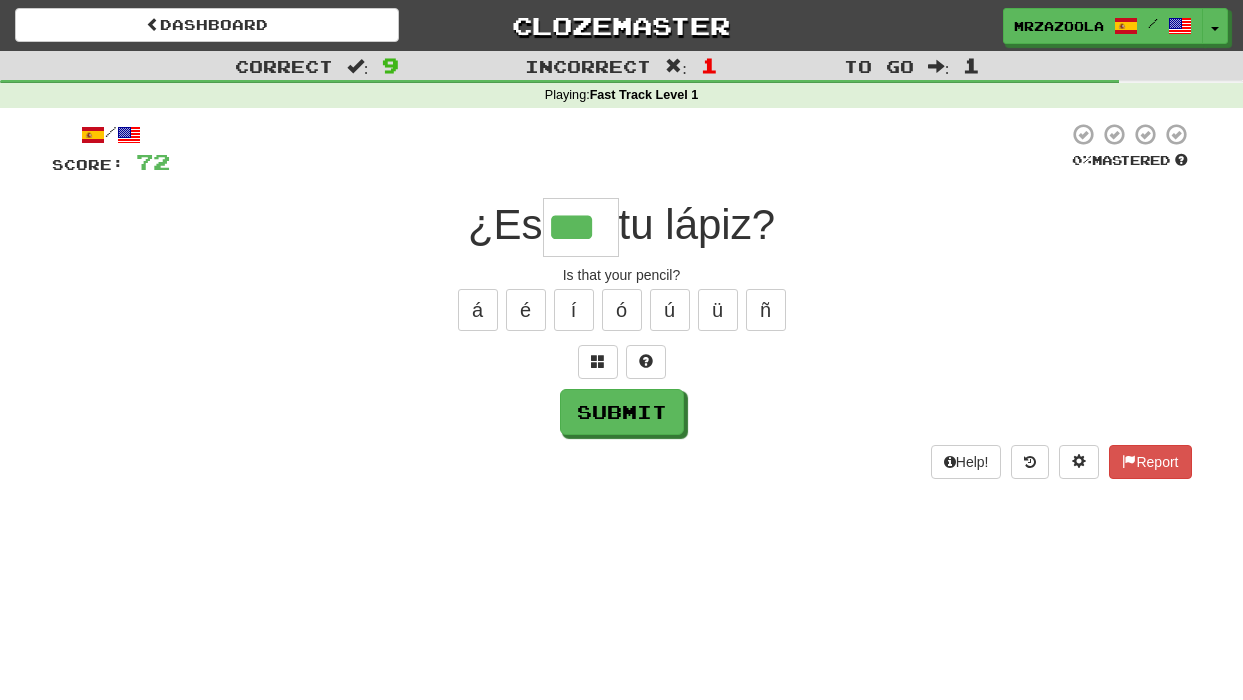 type on "***" 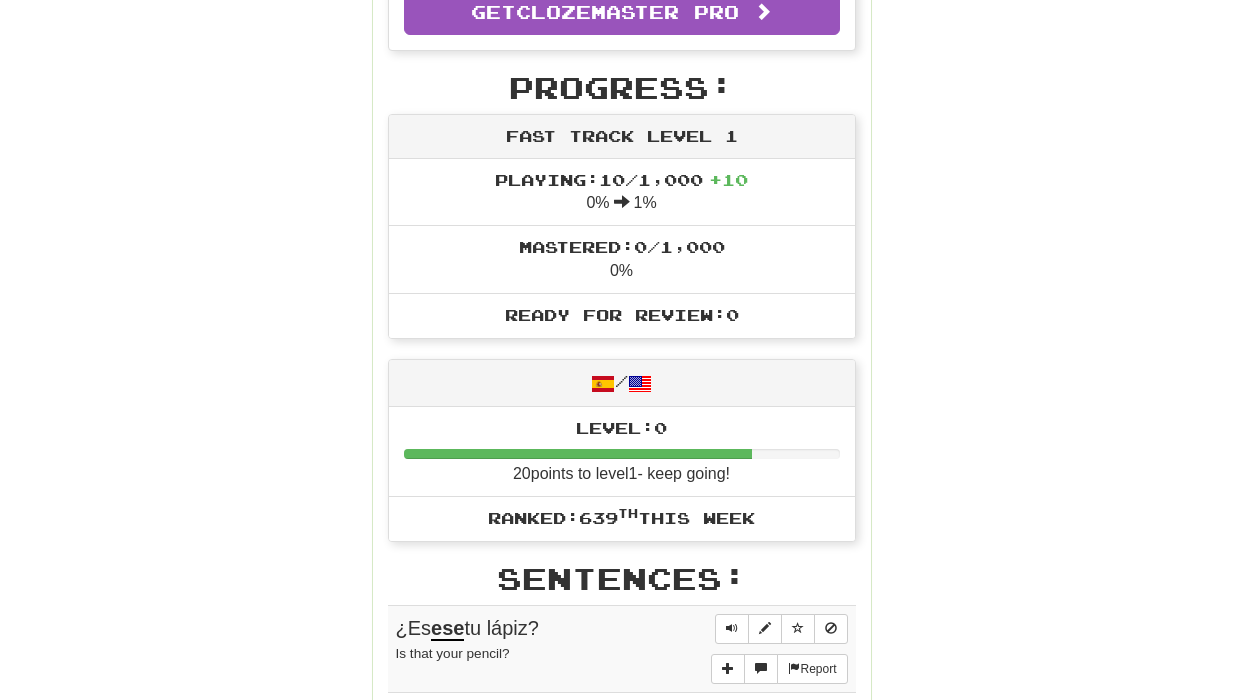 scroll, scrollTop: 0, scrollLeft: 0, axis: both 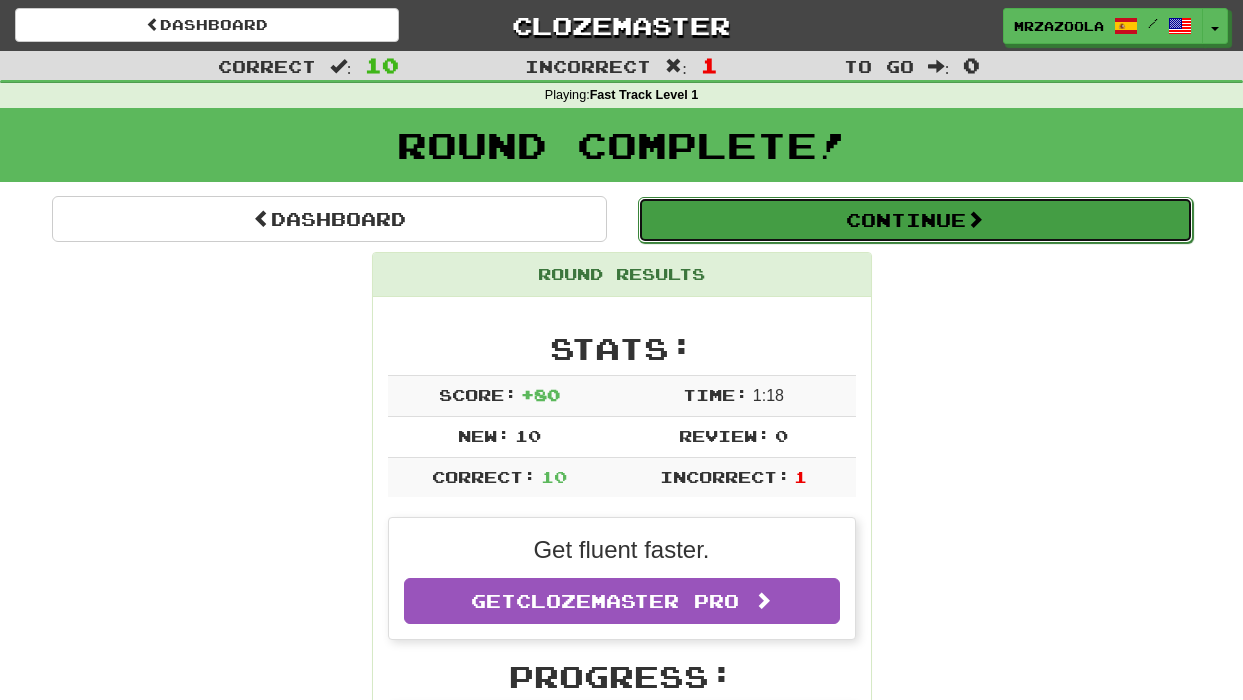 click on "Continue" at bounding box center [915, 220] 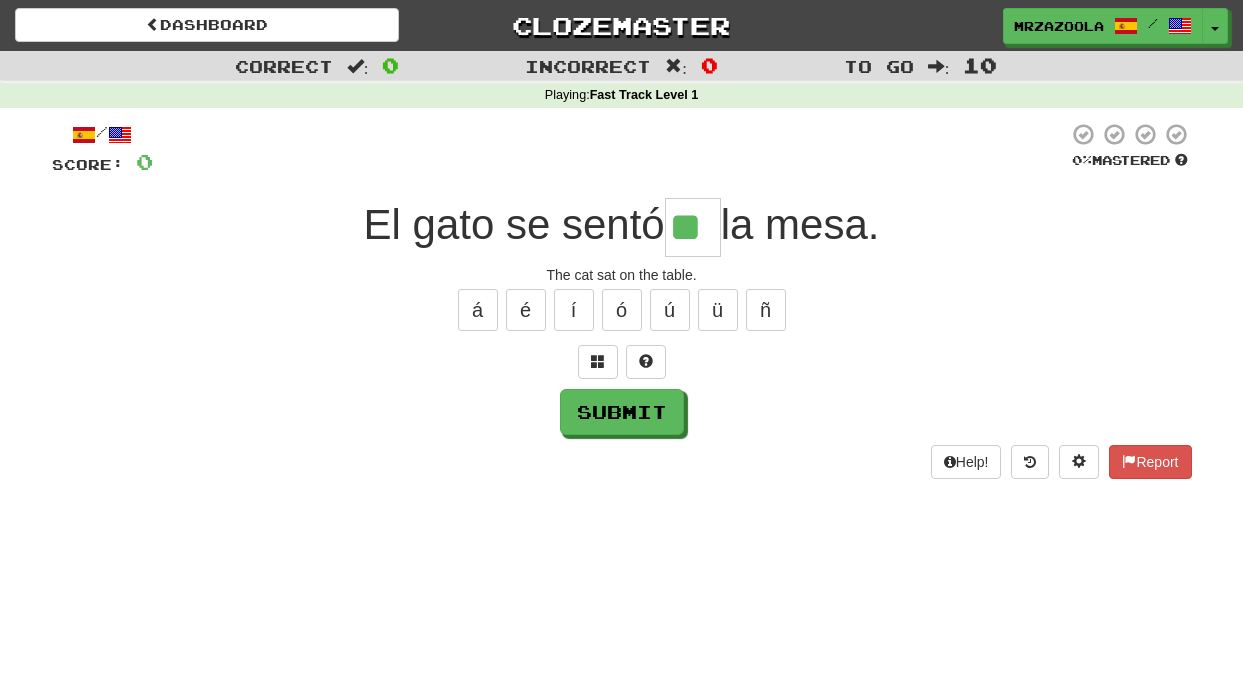 type on "**" 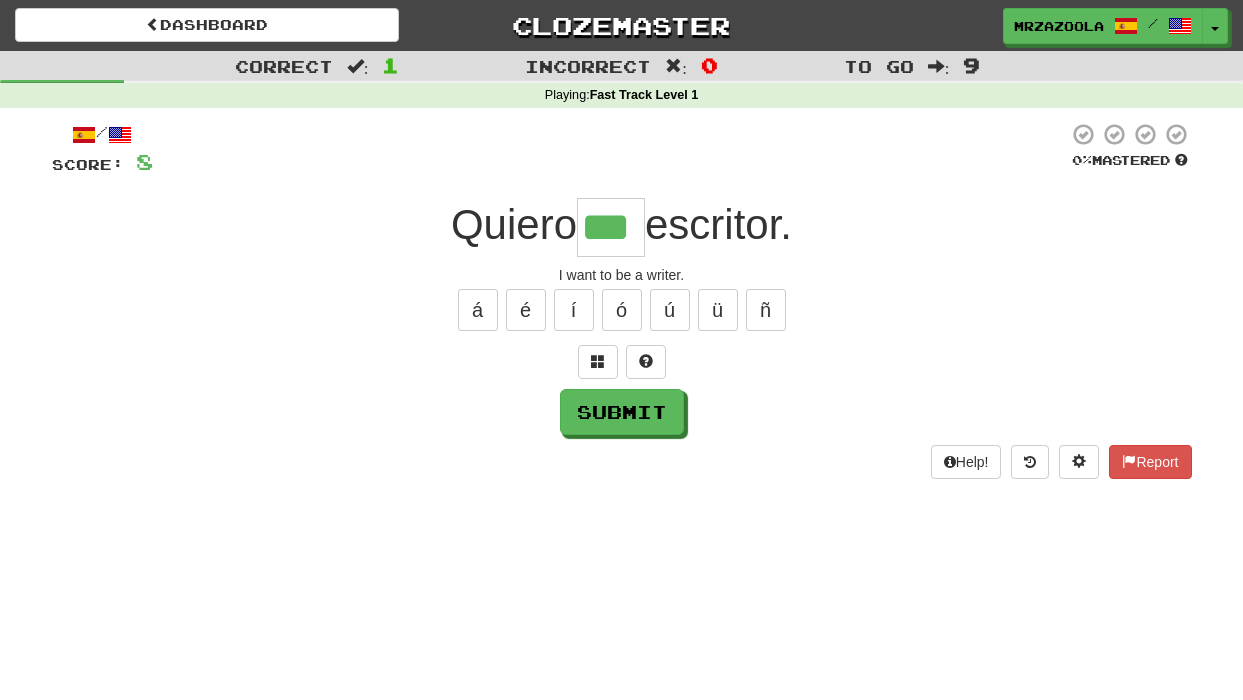 type on "***" 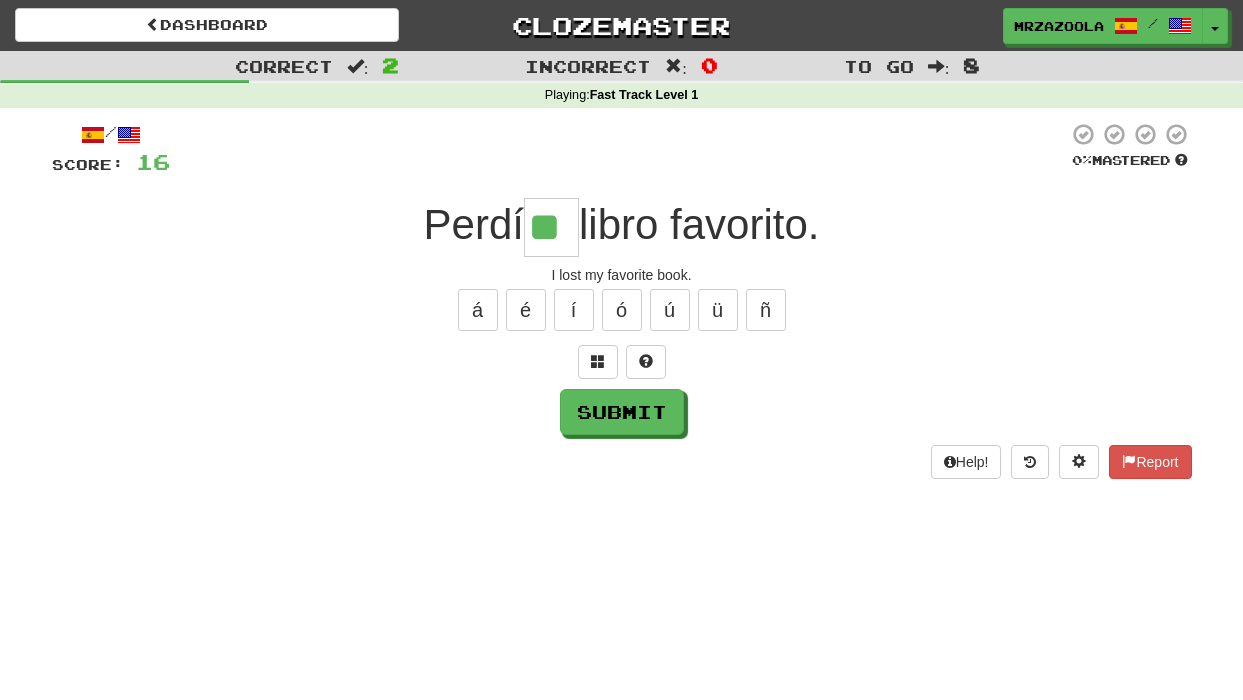 type on "**" 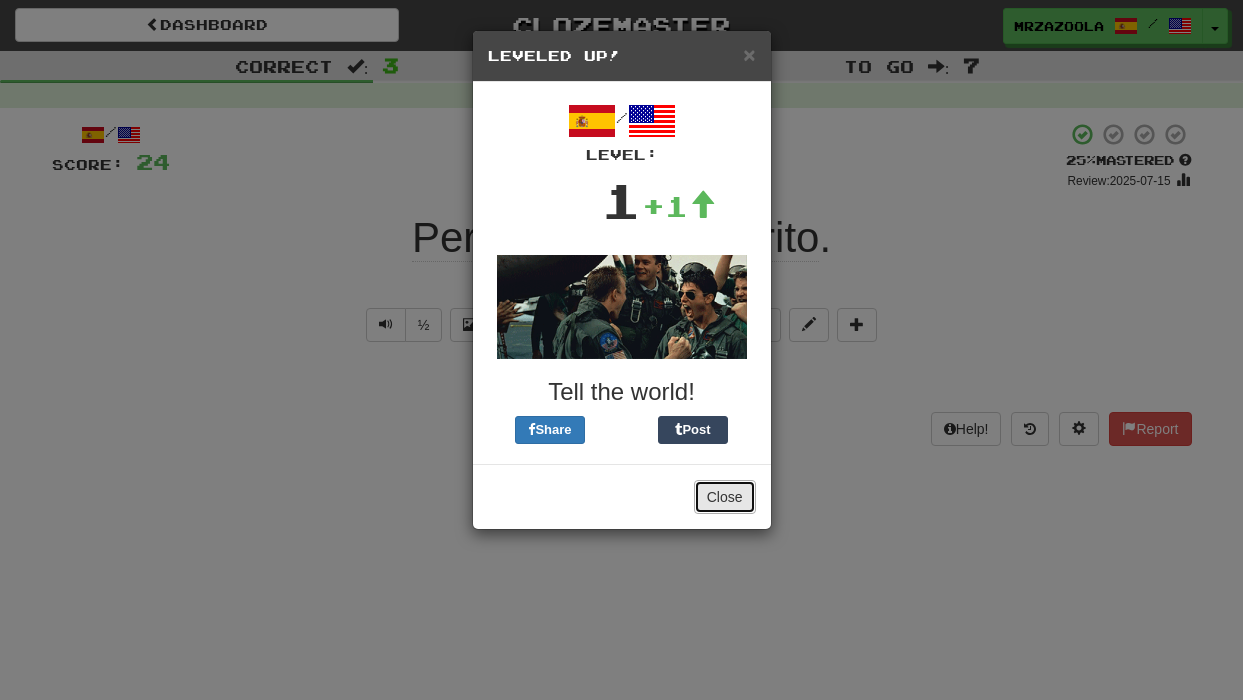 click on "Close" at bounding box center [725, 497] 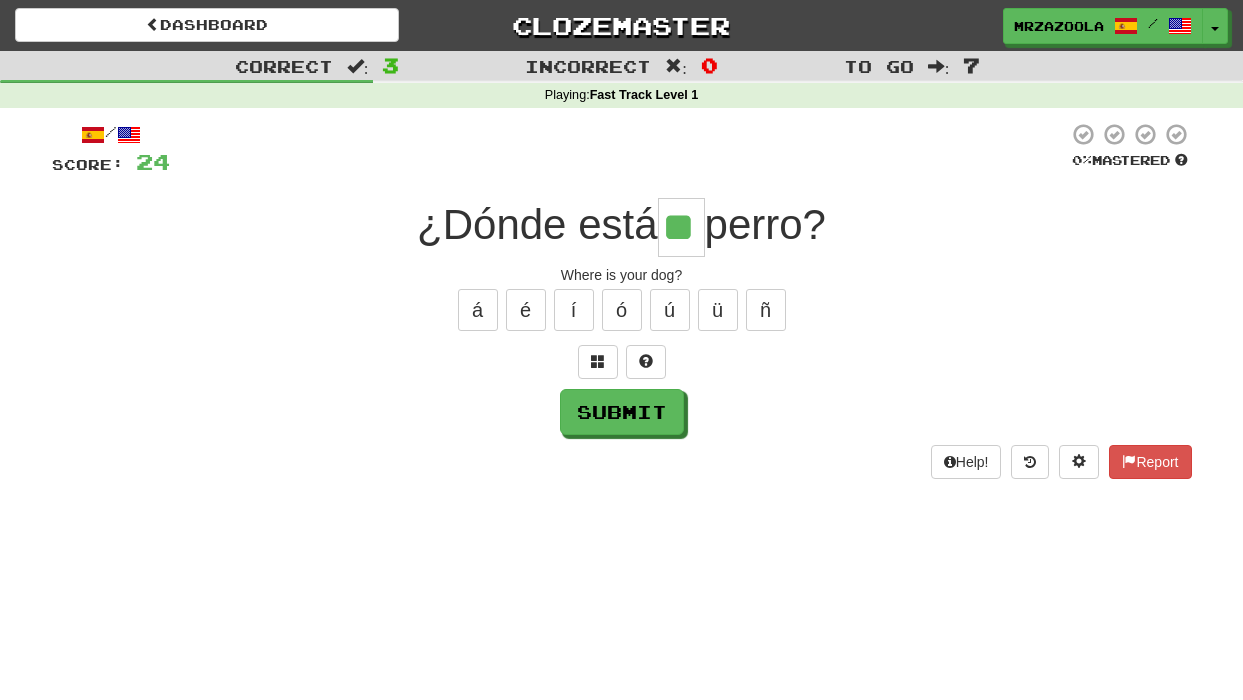 type on "**" 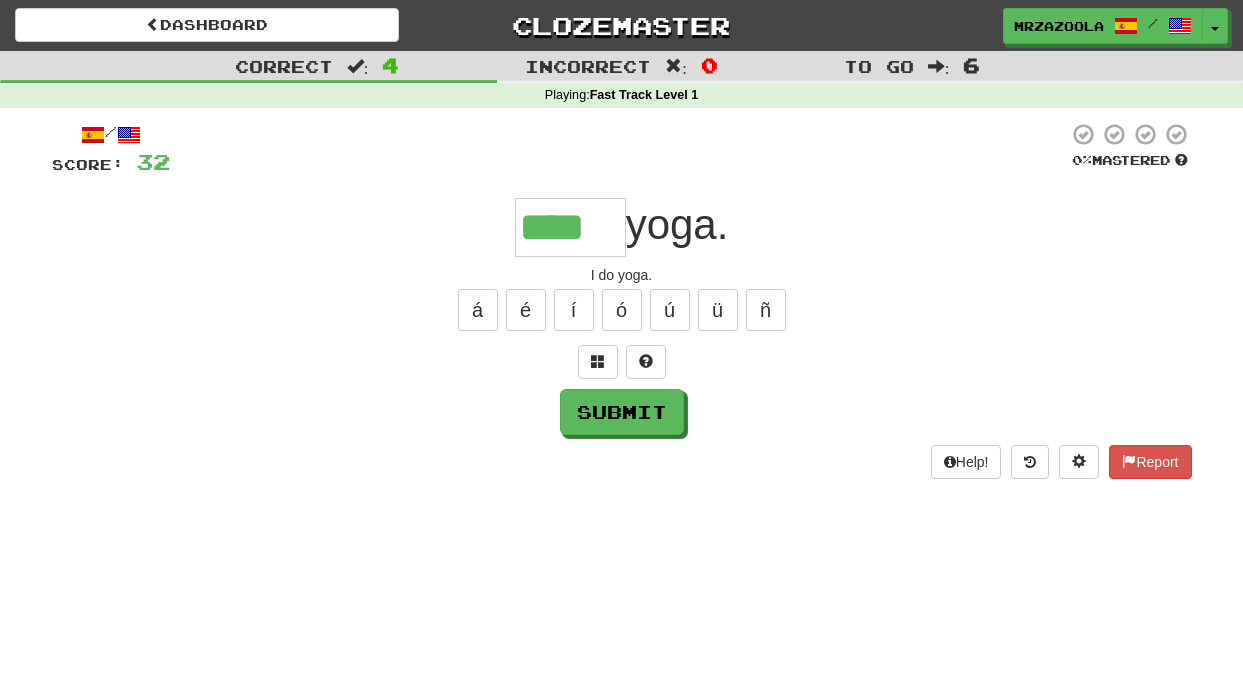 type on "****" 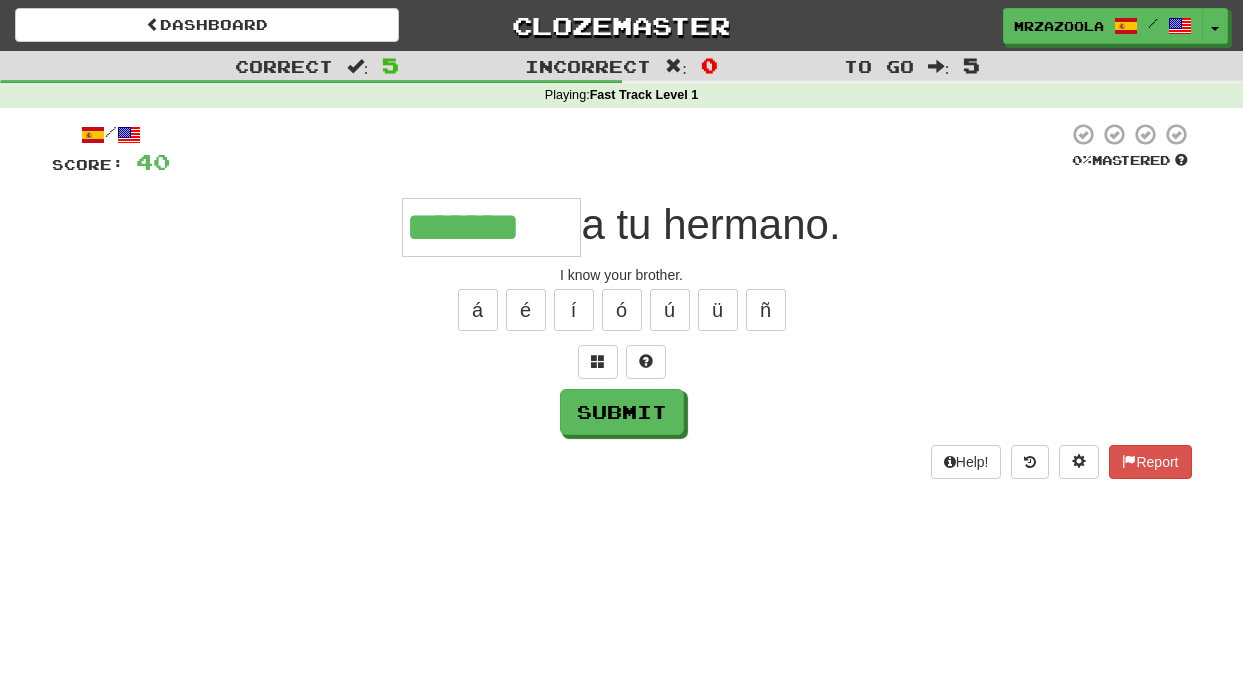 type on "*******" 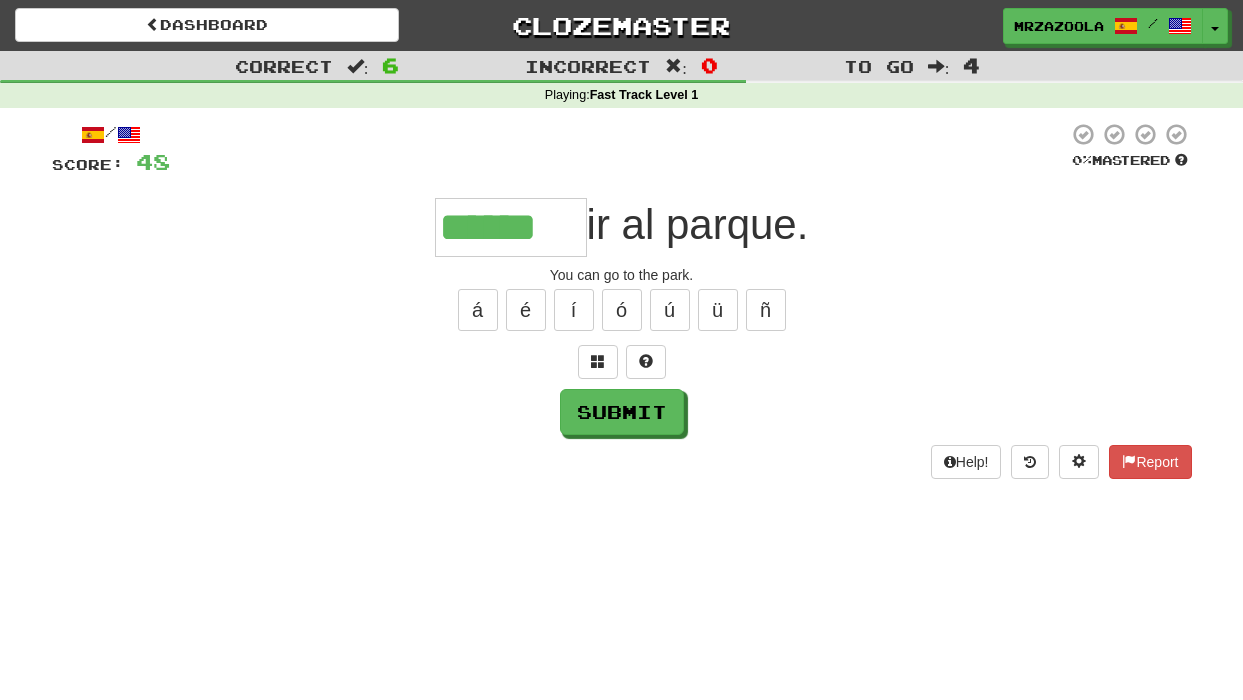 type on "******" 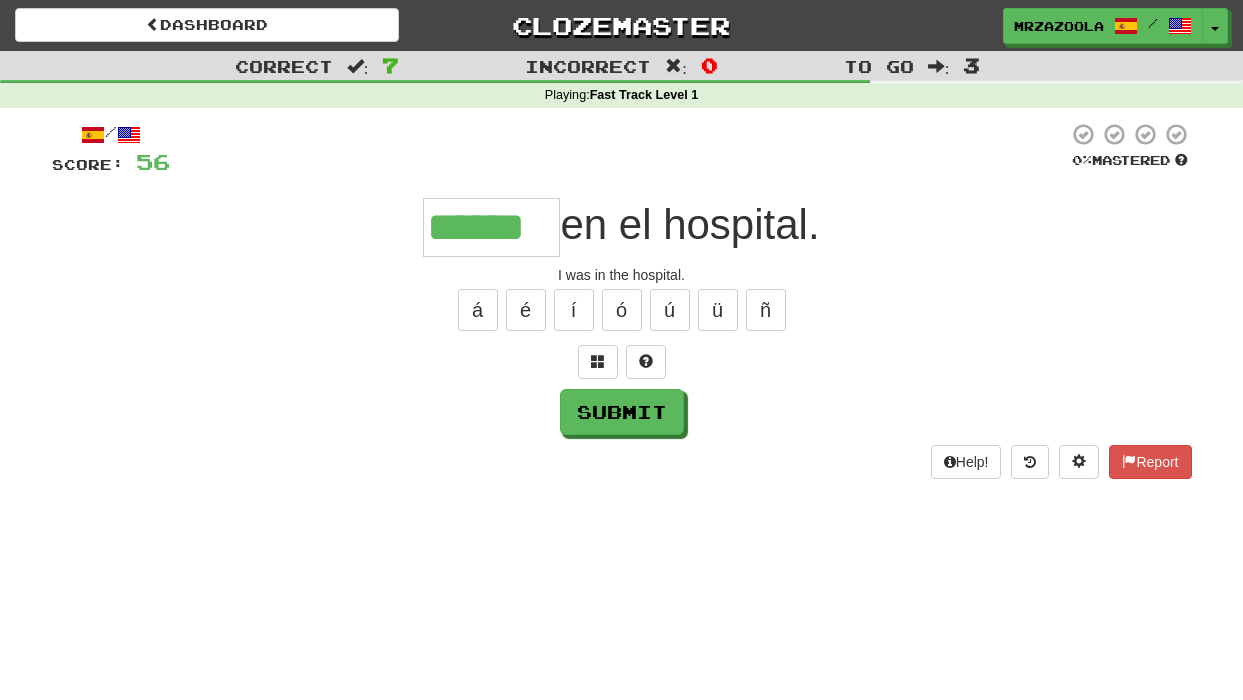 type on "******" 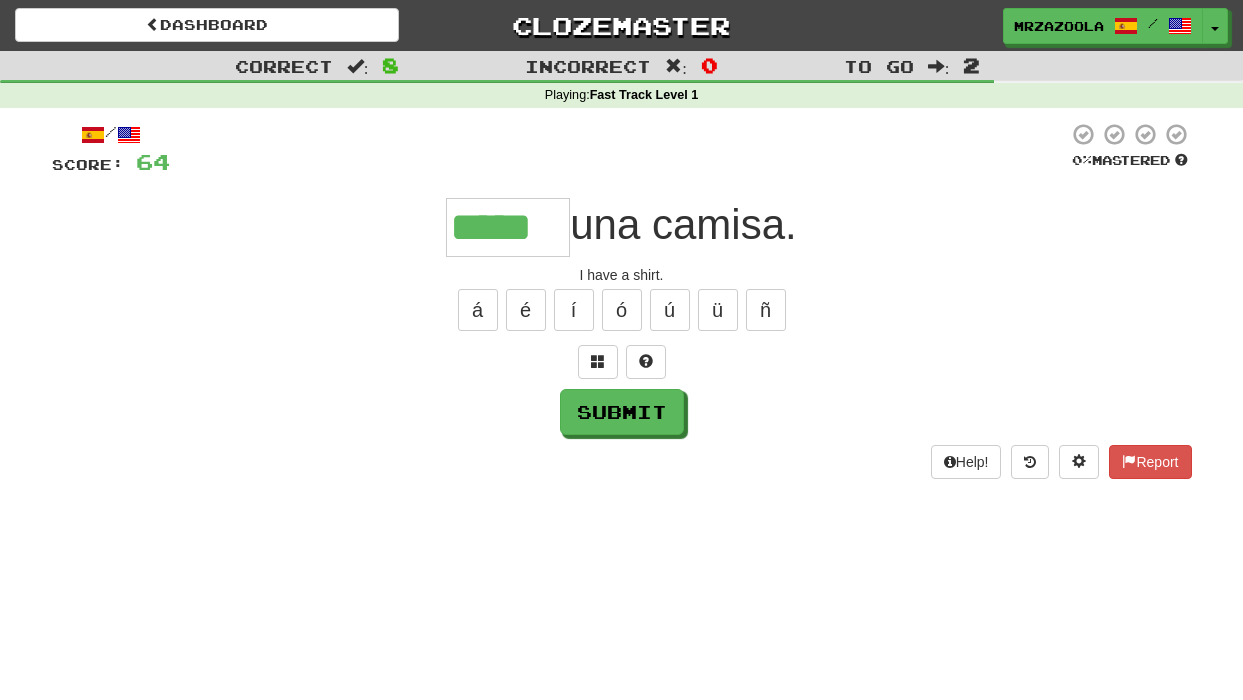 type on "*****" 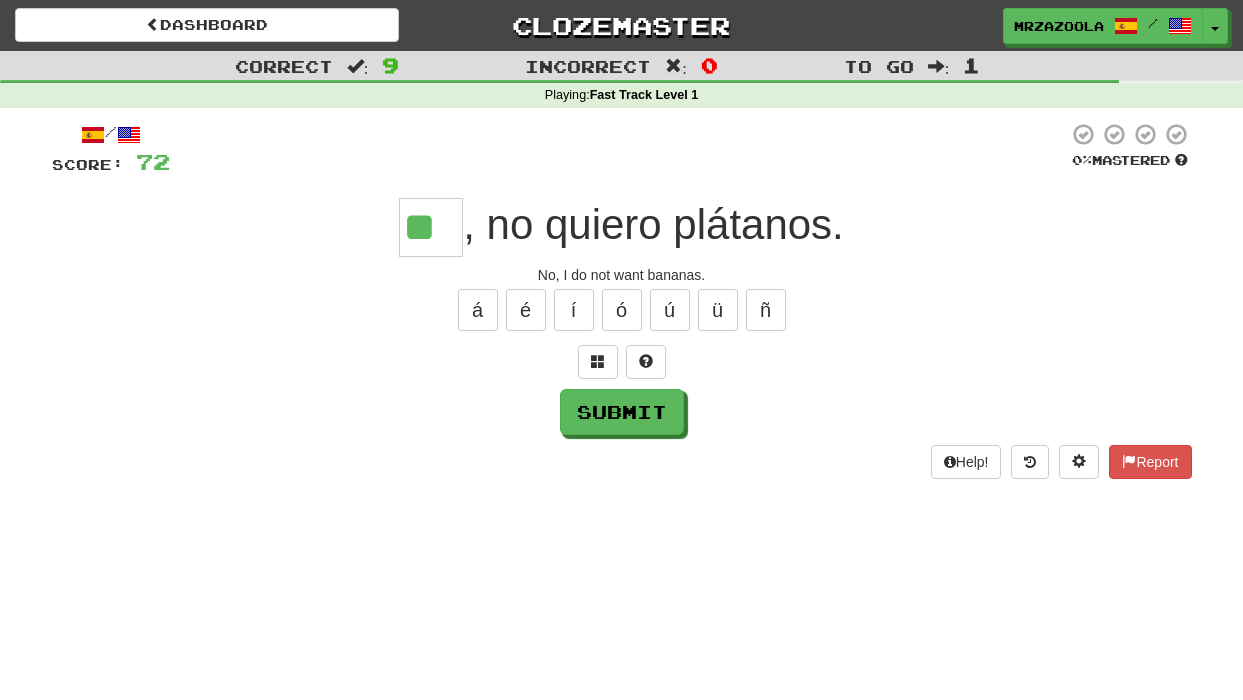 type on "**" 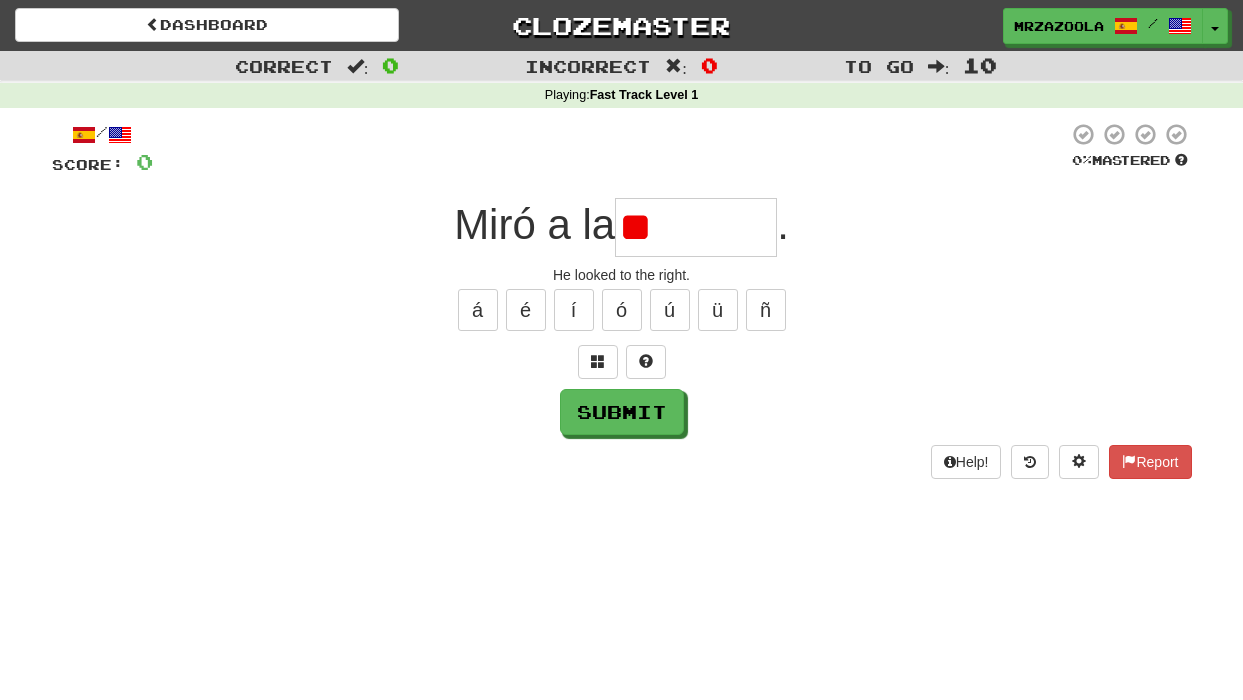 type on "*" 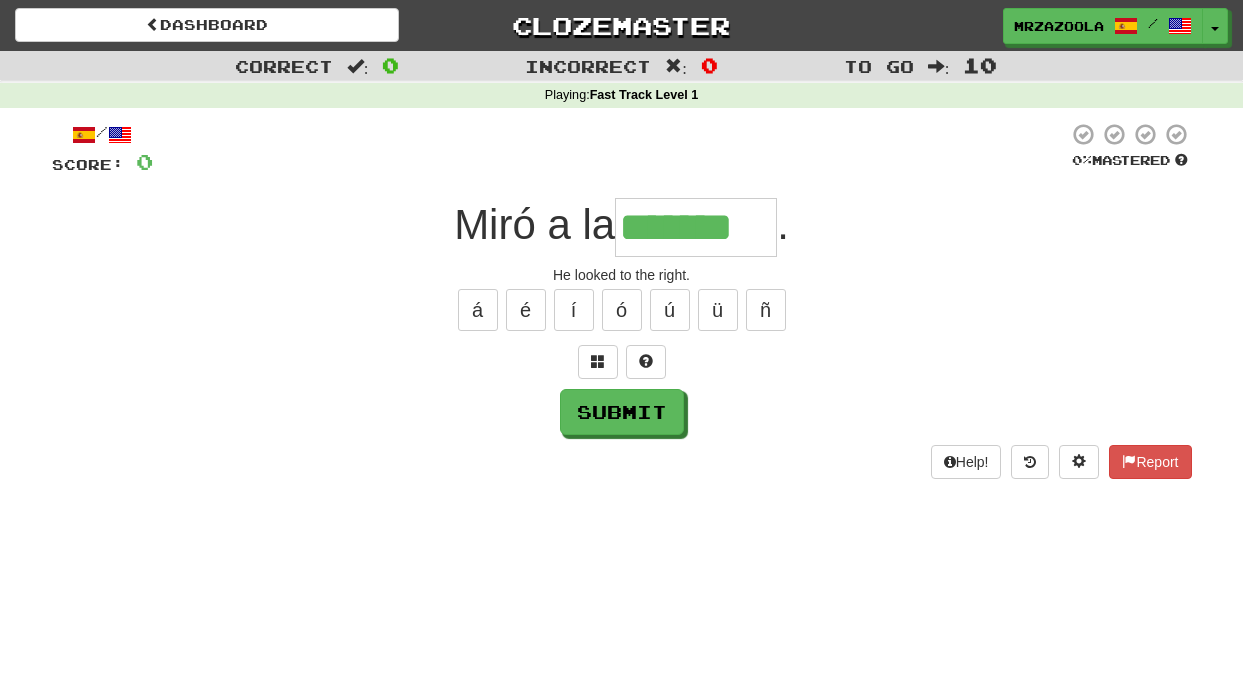 type on "*******" 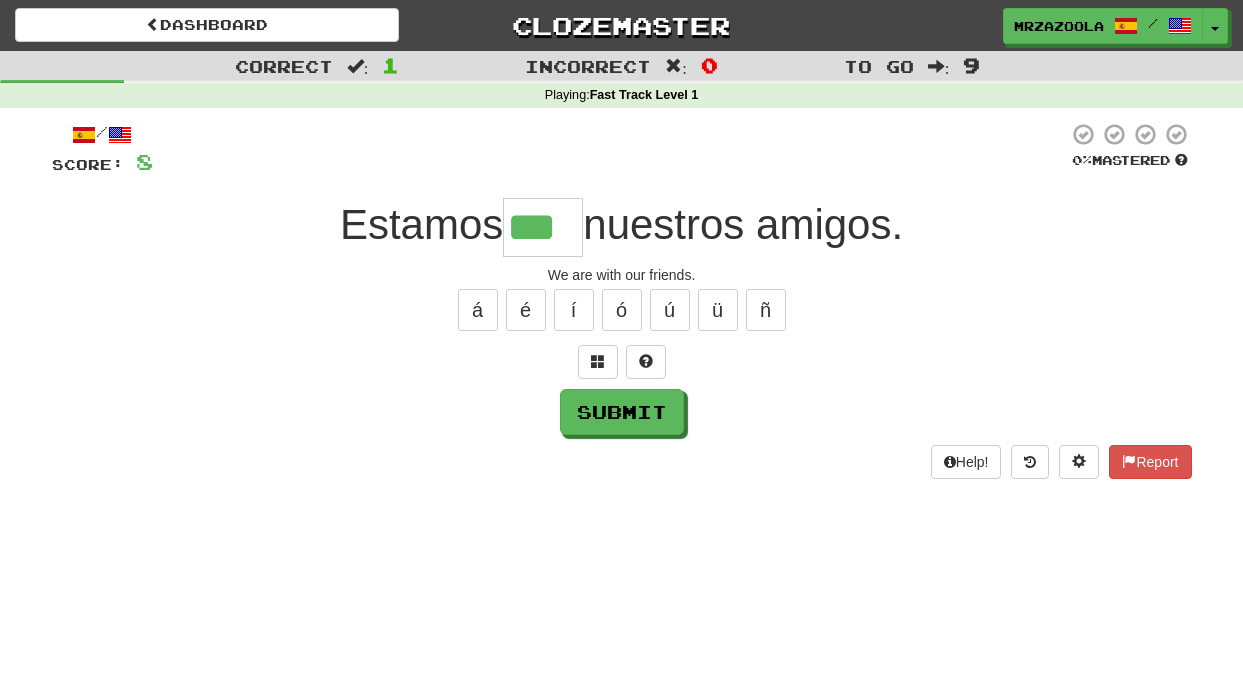 type on "***" 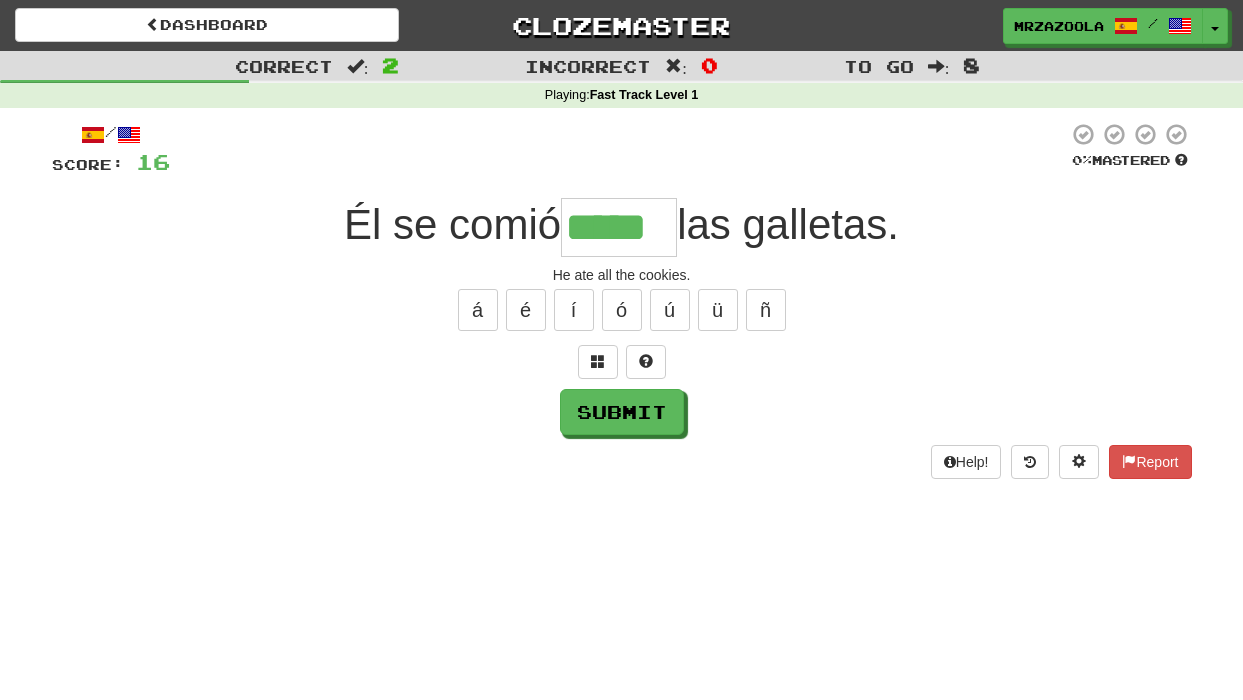 type on "*****" 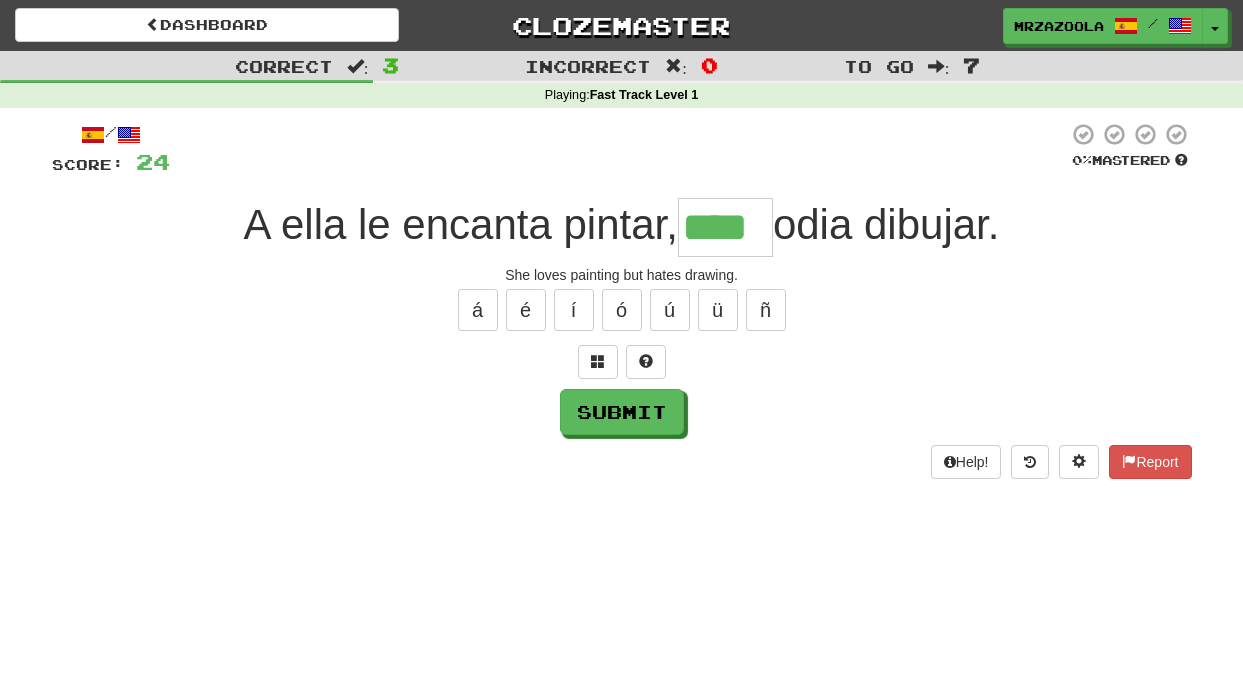 type on "****" 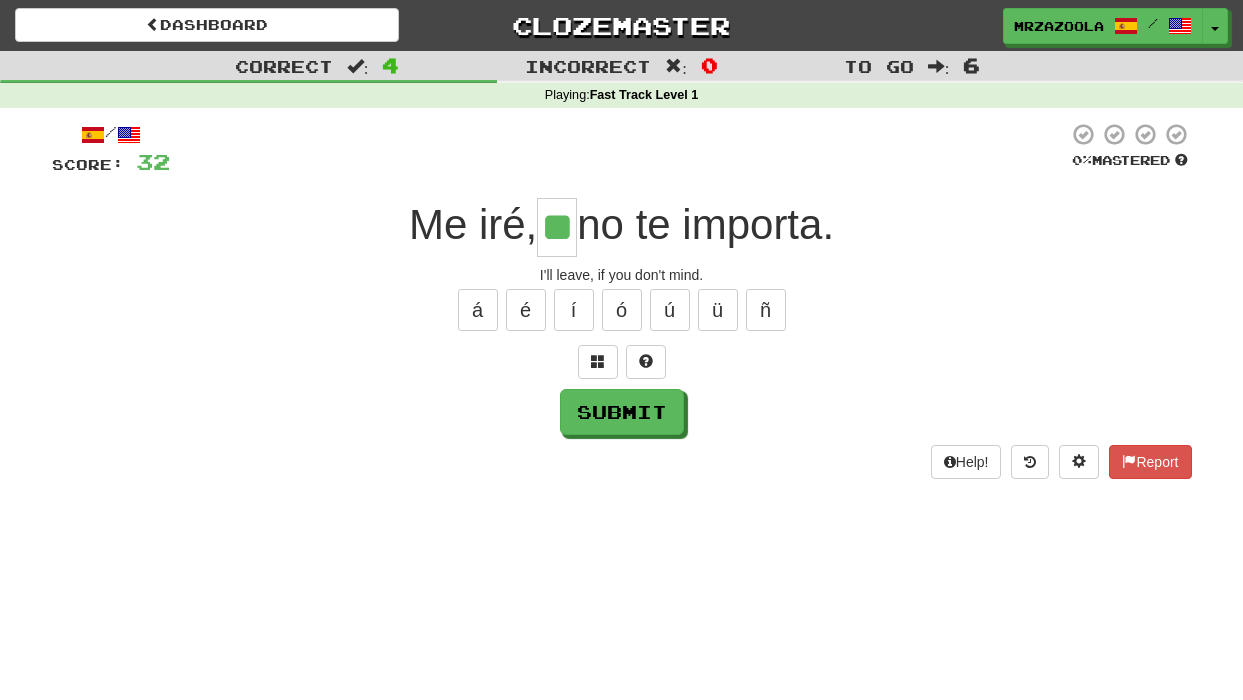 type on "**" 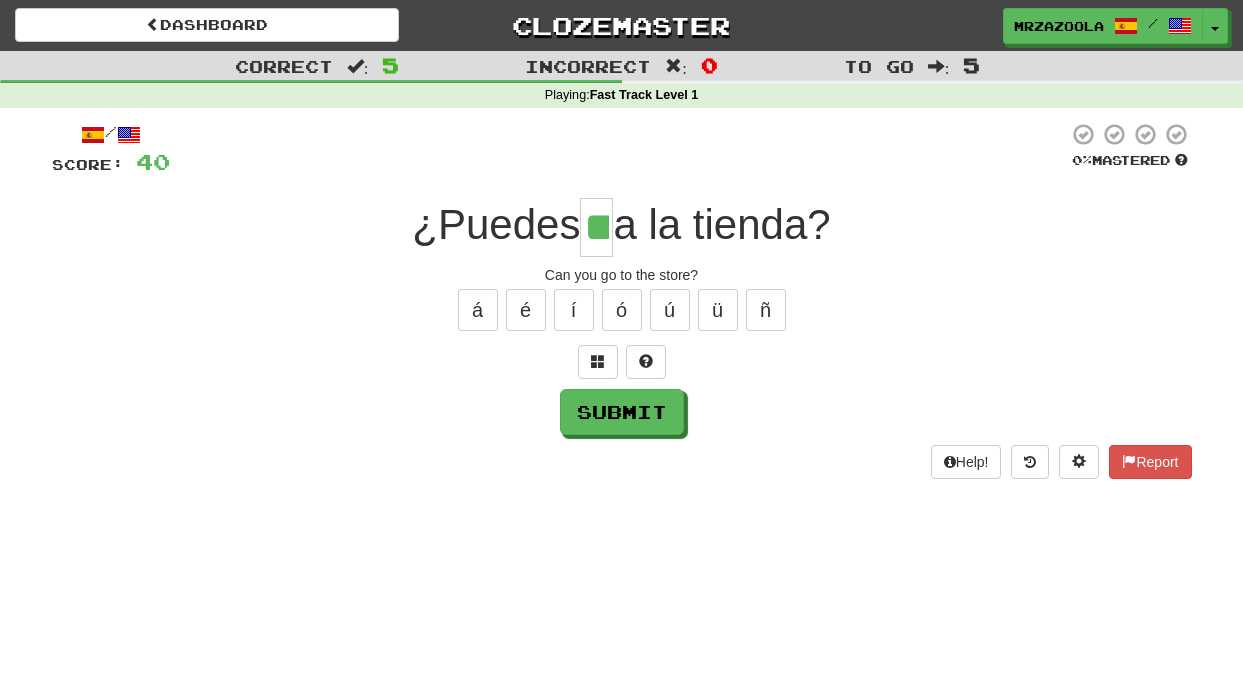 type on "**" 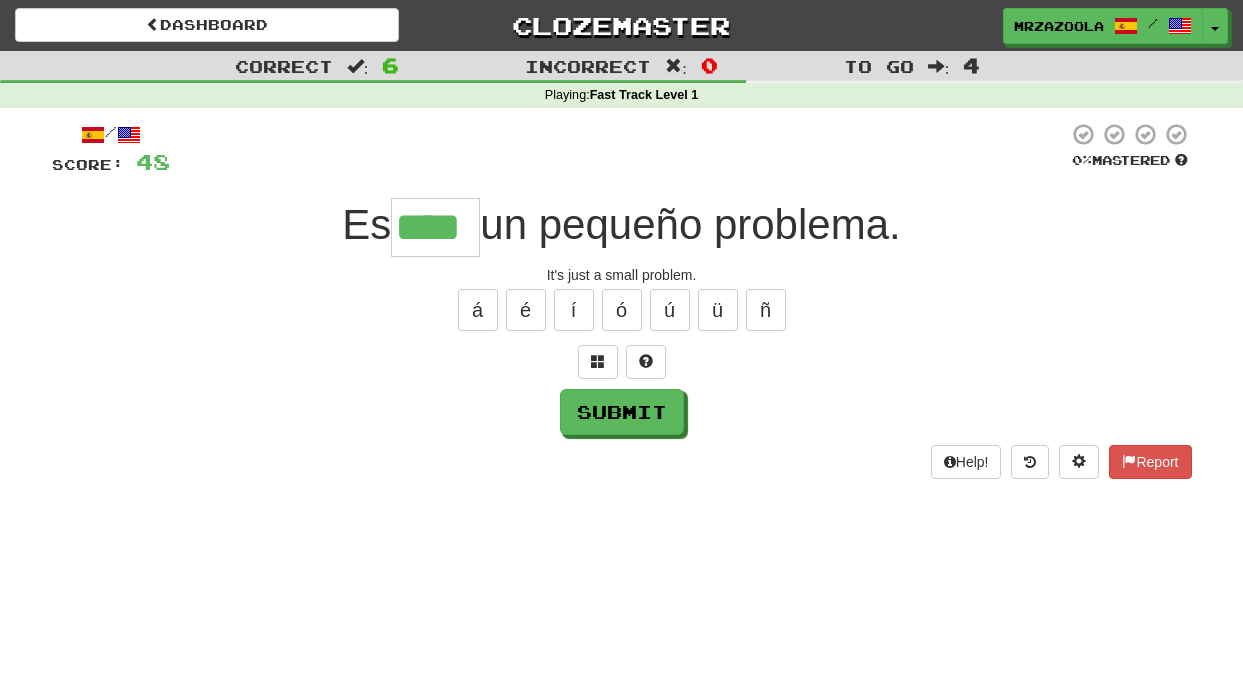 type on "****" 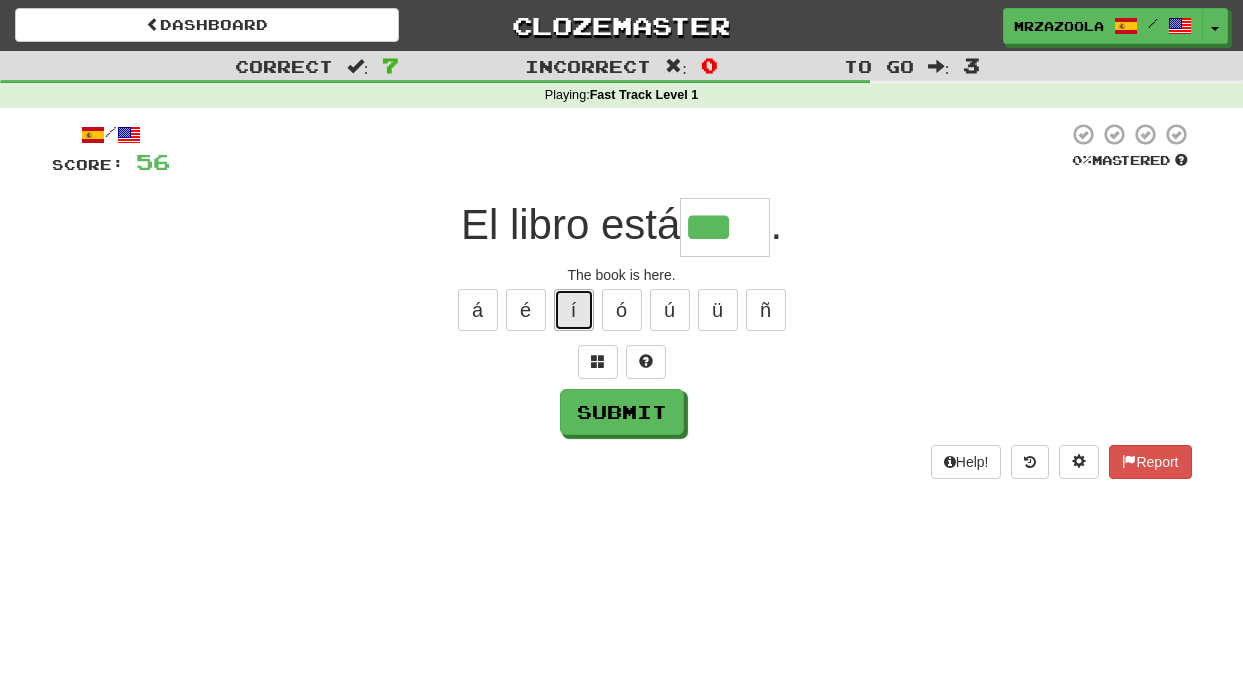 click on "í" at bounding box center (574, 310) 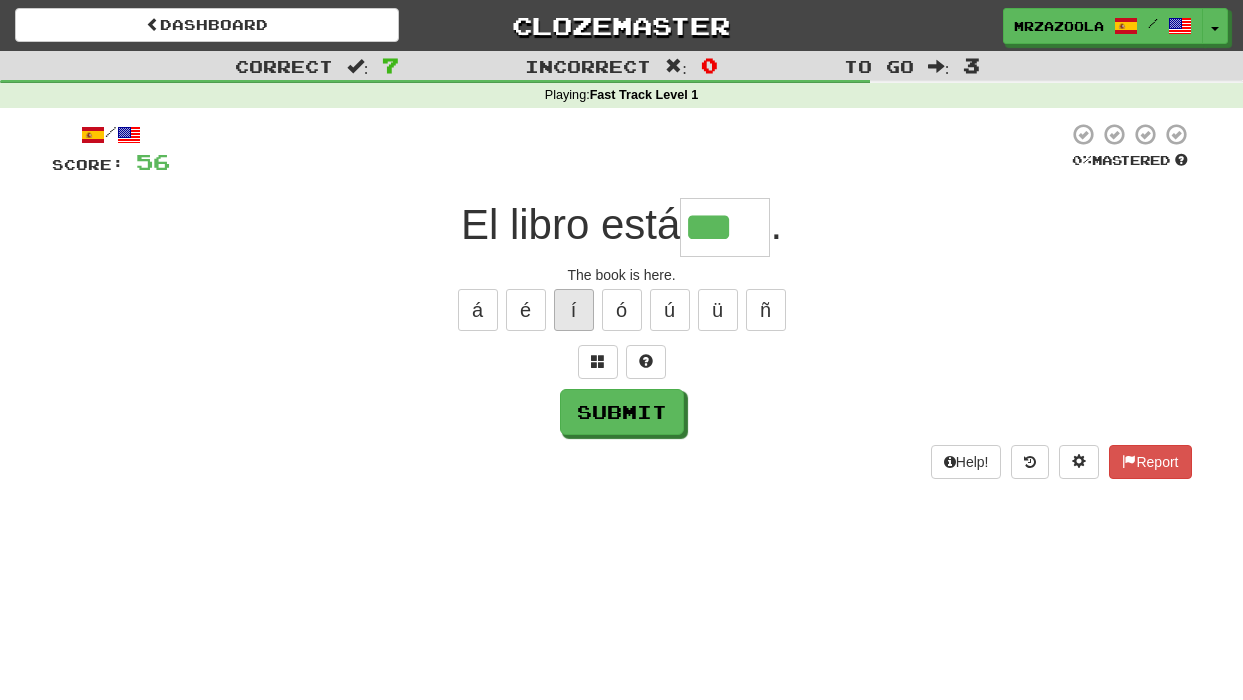 type on "****" 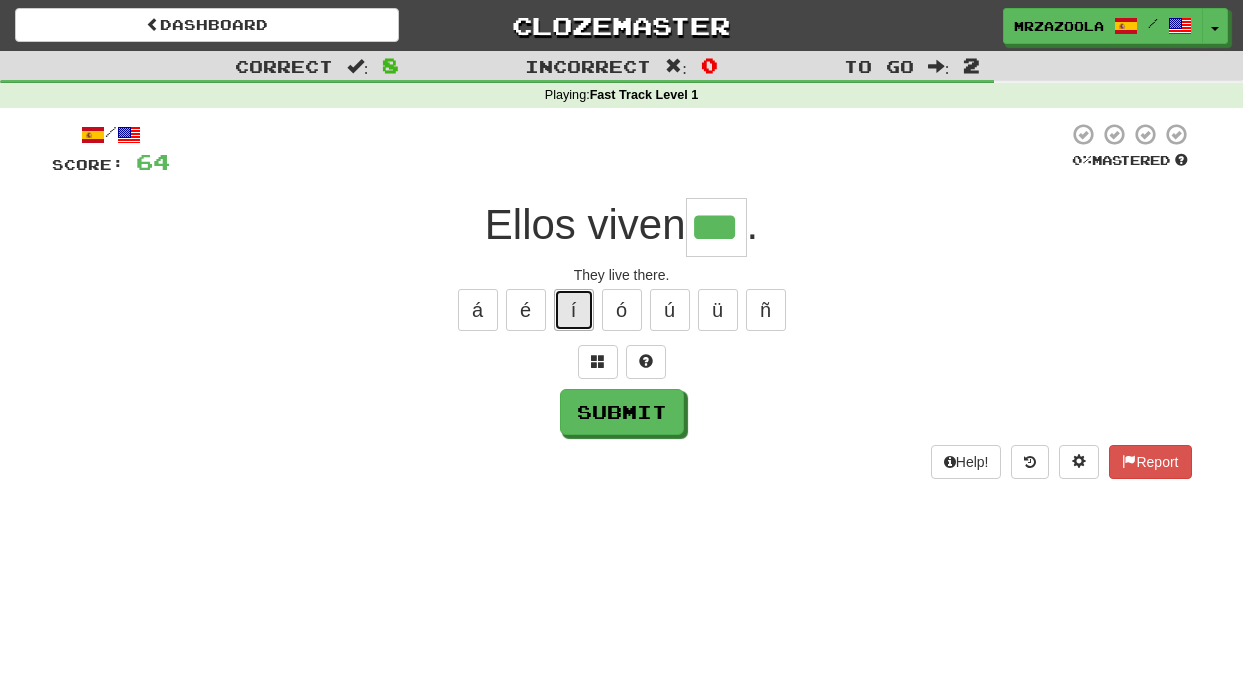 click on "í" at bounding box center (574, 310) 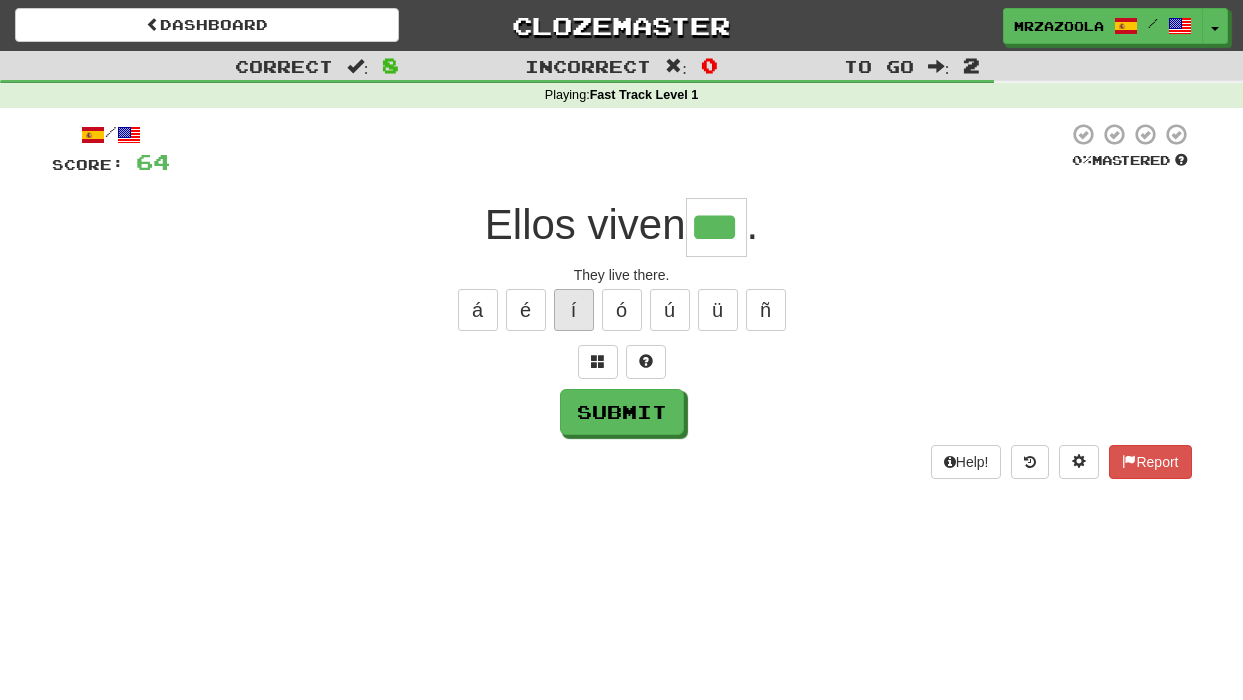 type on "****" 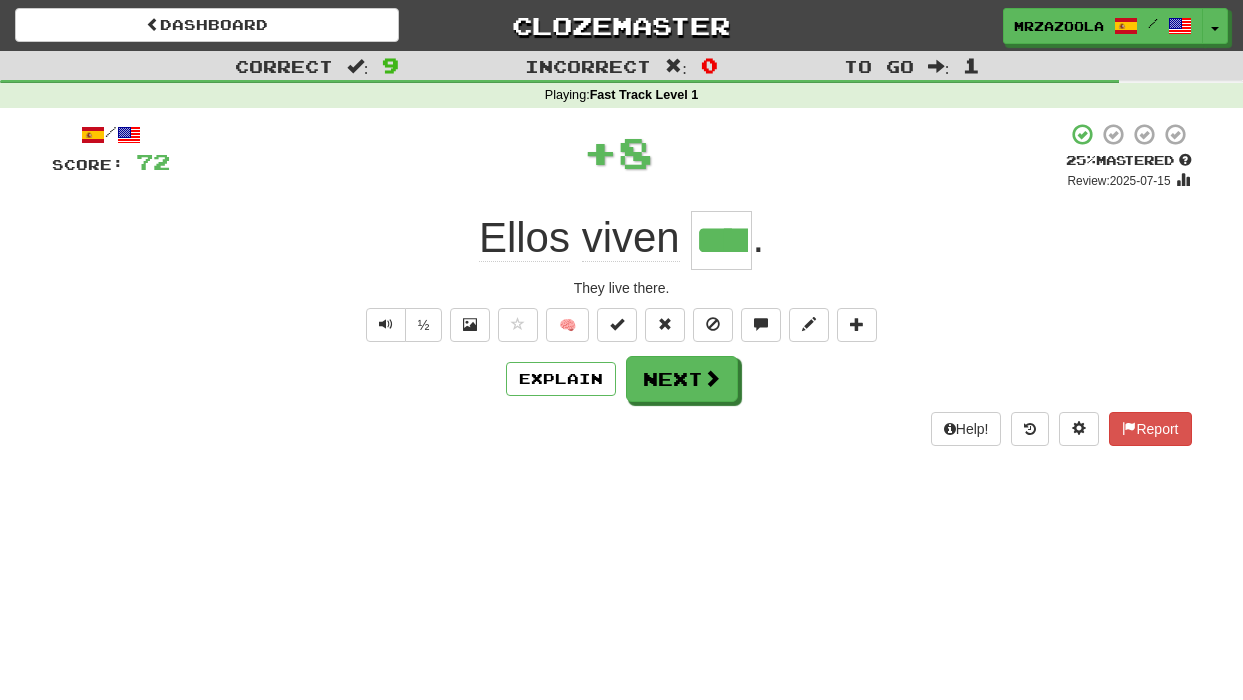 type 